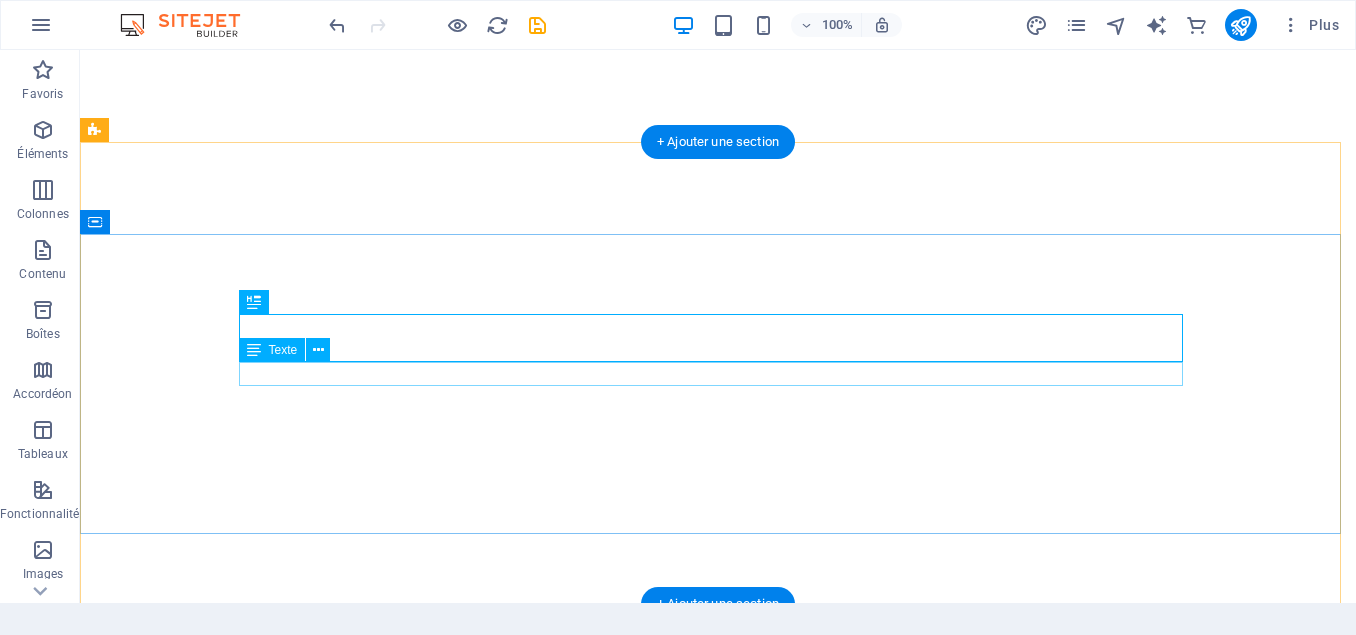 scroll, scrollTop: 0, scrollLeft: 0, axis: both 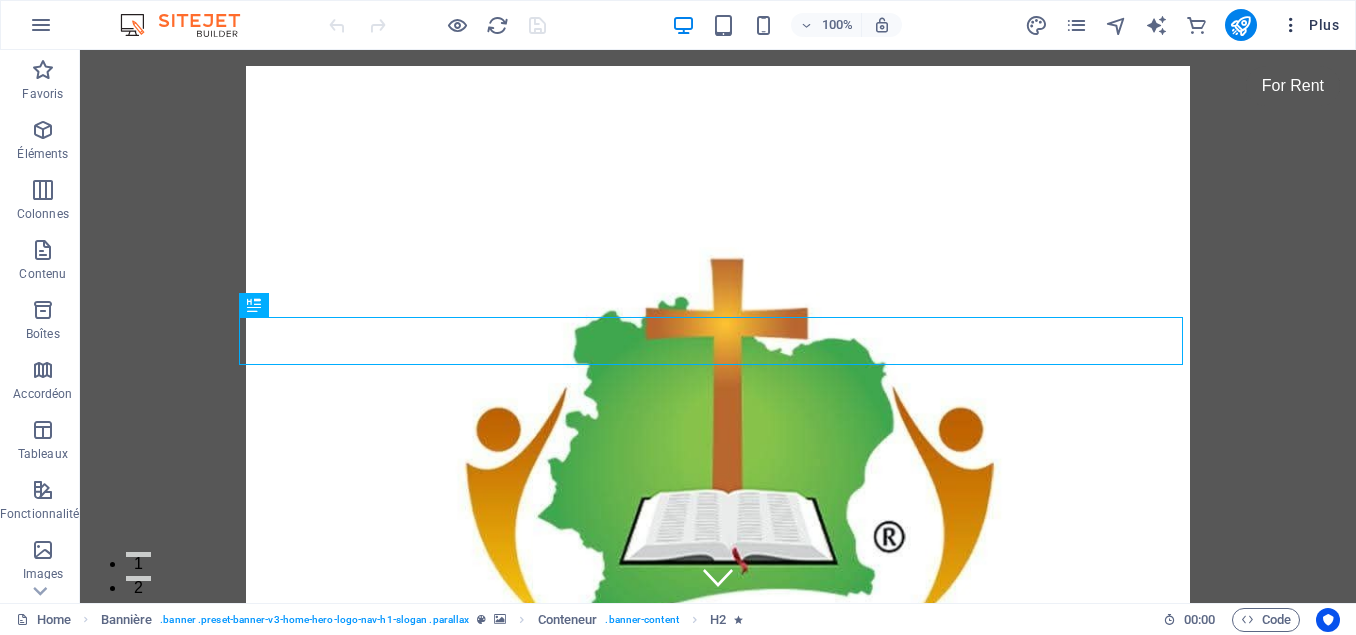 click at bounding box center [1291, 25] 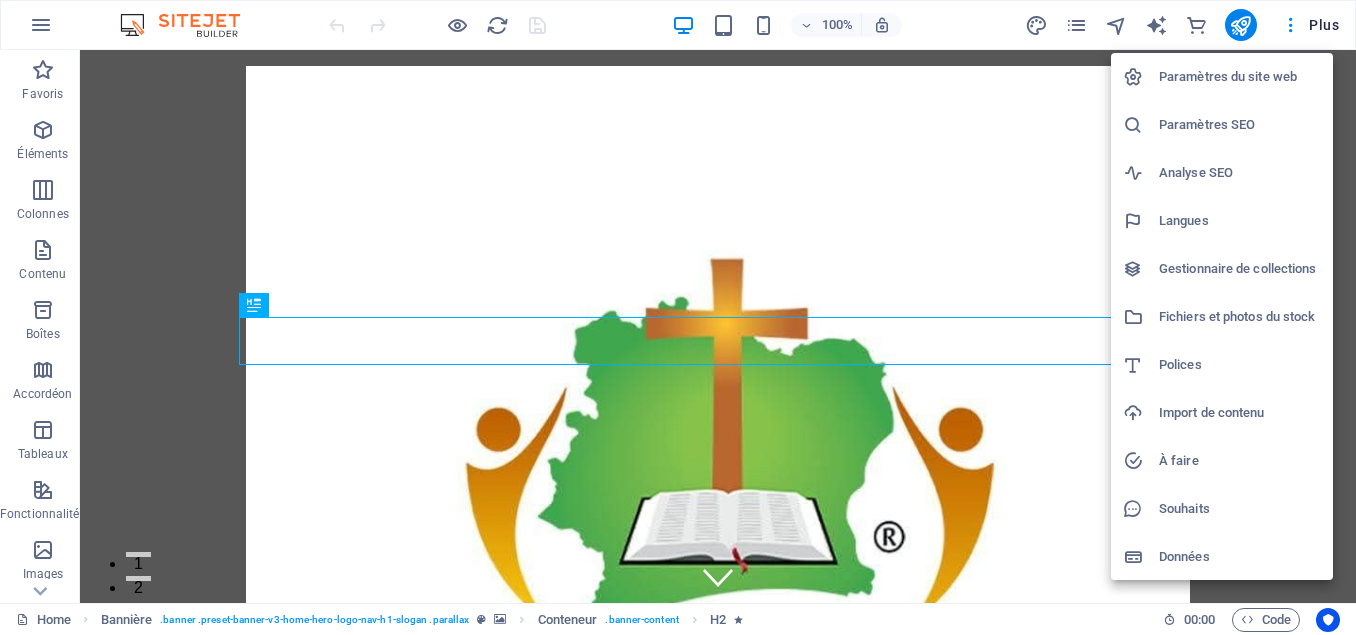 click at bounding box center [678, 317] 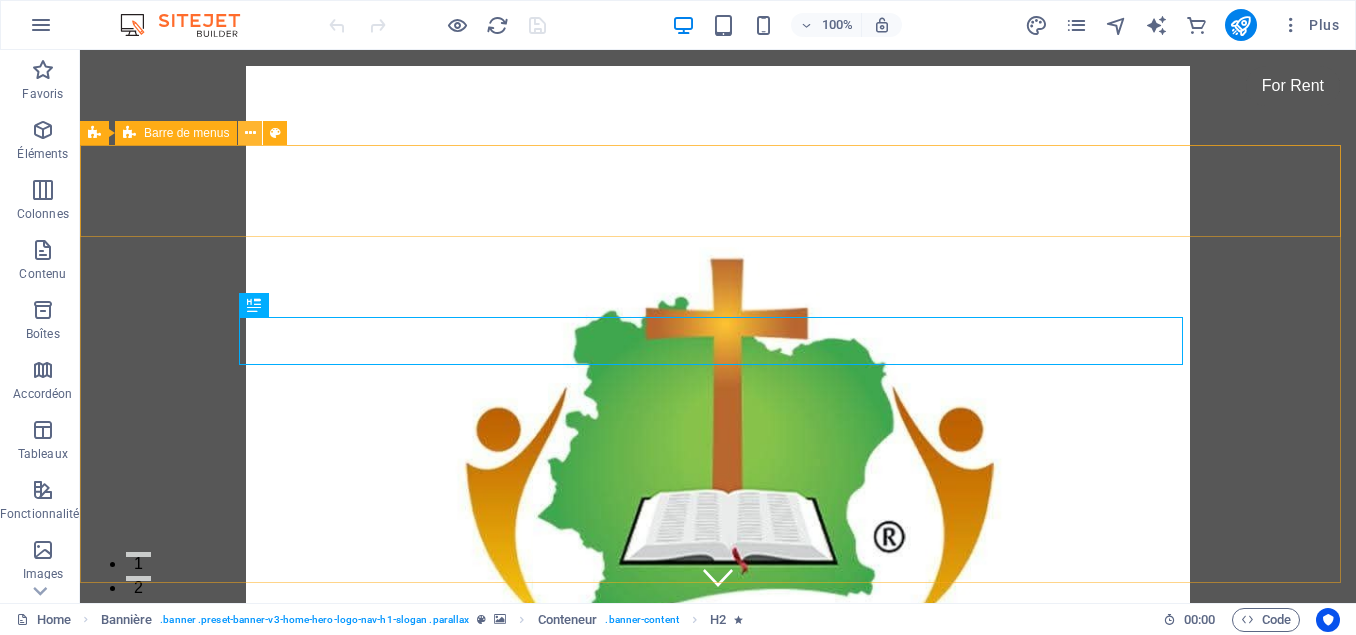 click at bounding box center [250, 133] 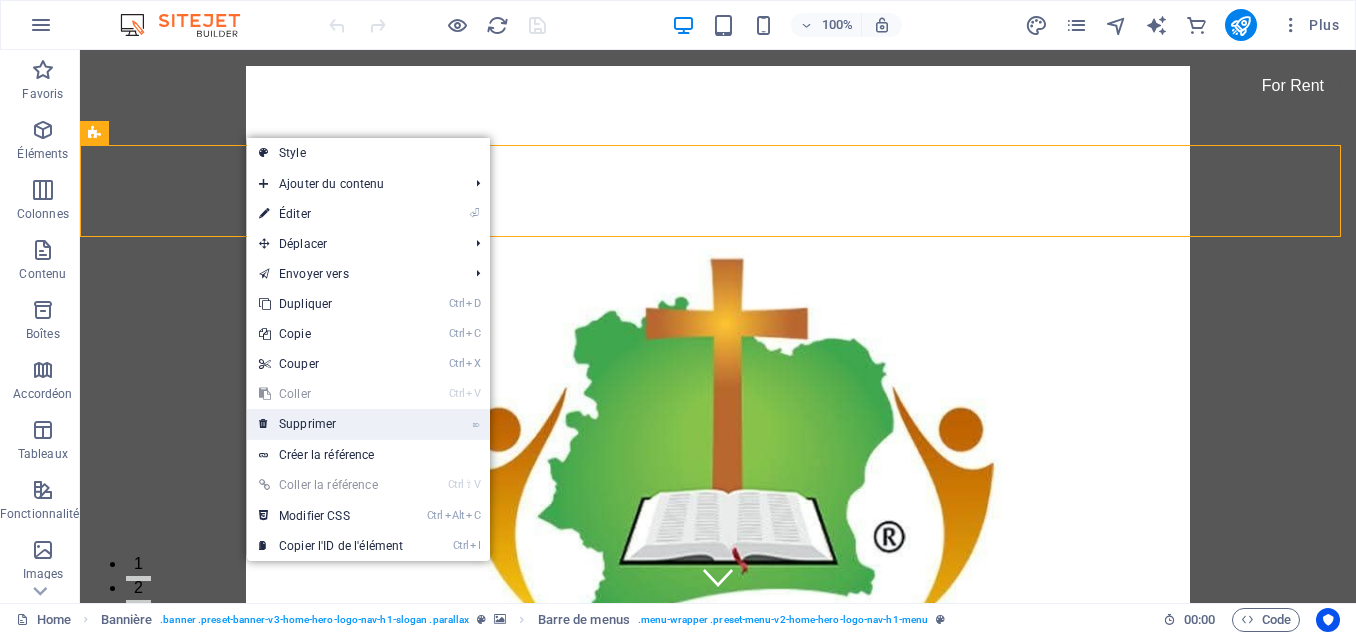 click on "⌦  Supprimer" at bounding box center (331, 424) 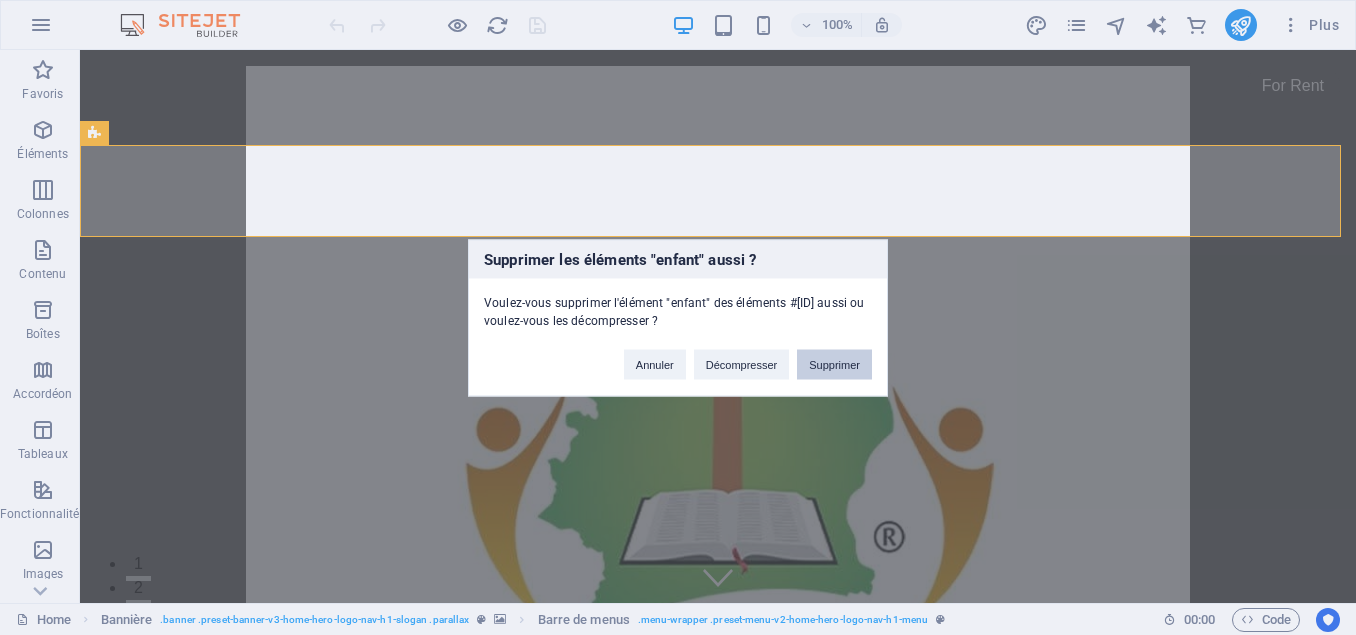 click on "Supprimer" at bounding box center (834, 364) 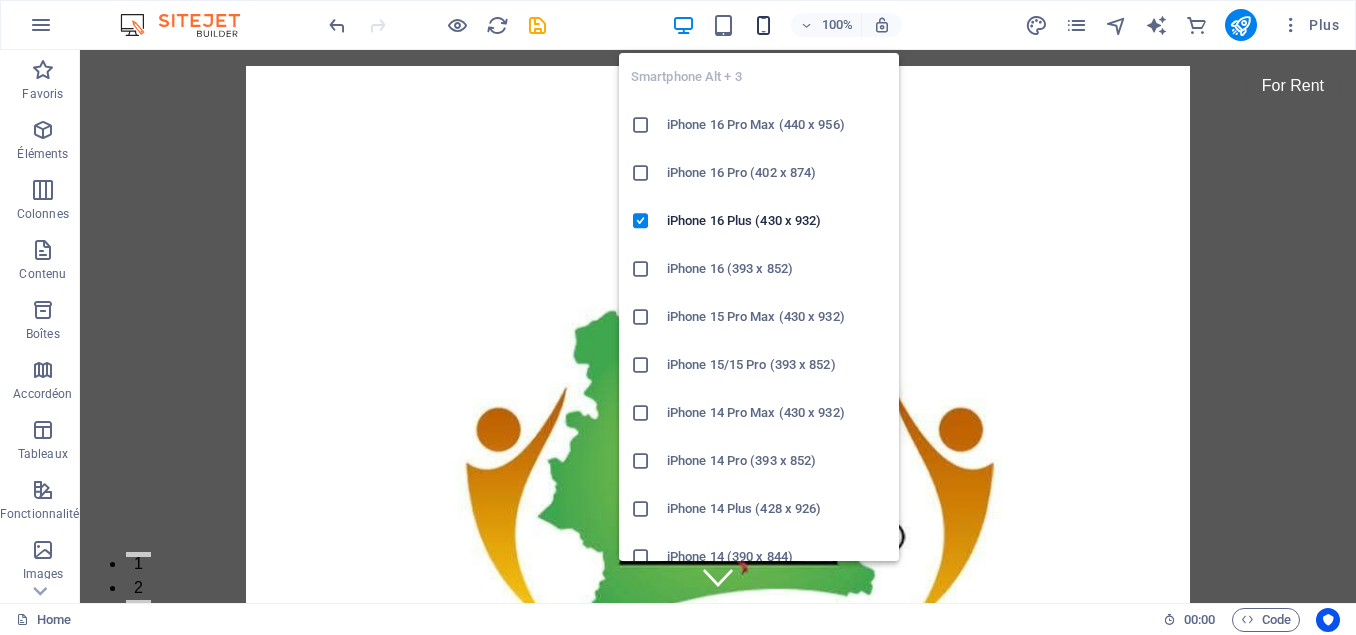 click at bounding box center (763, 25) 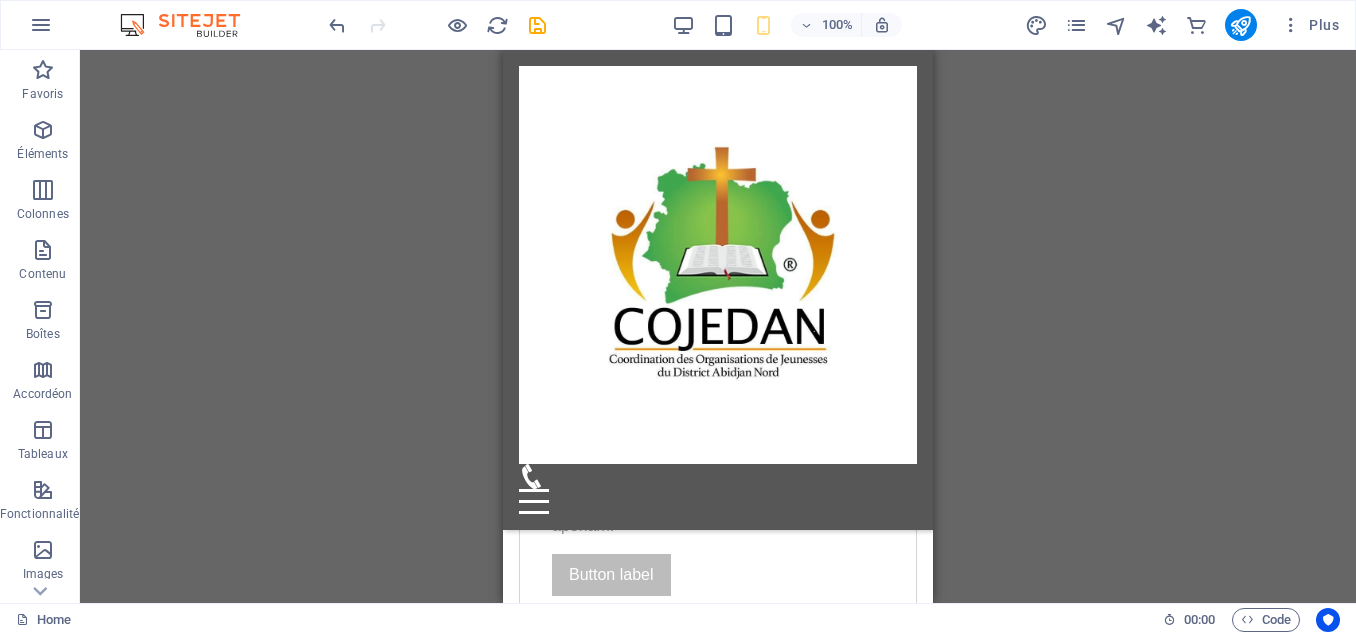 scroll, scrollTop: 0, scrollLeft: 0, axis: both 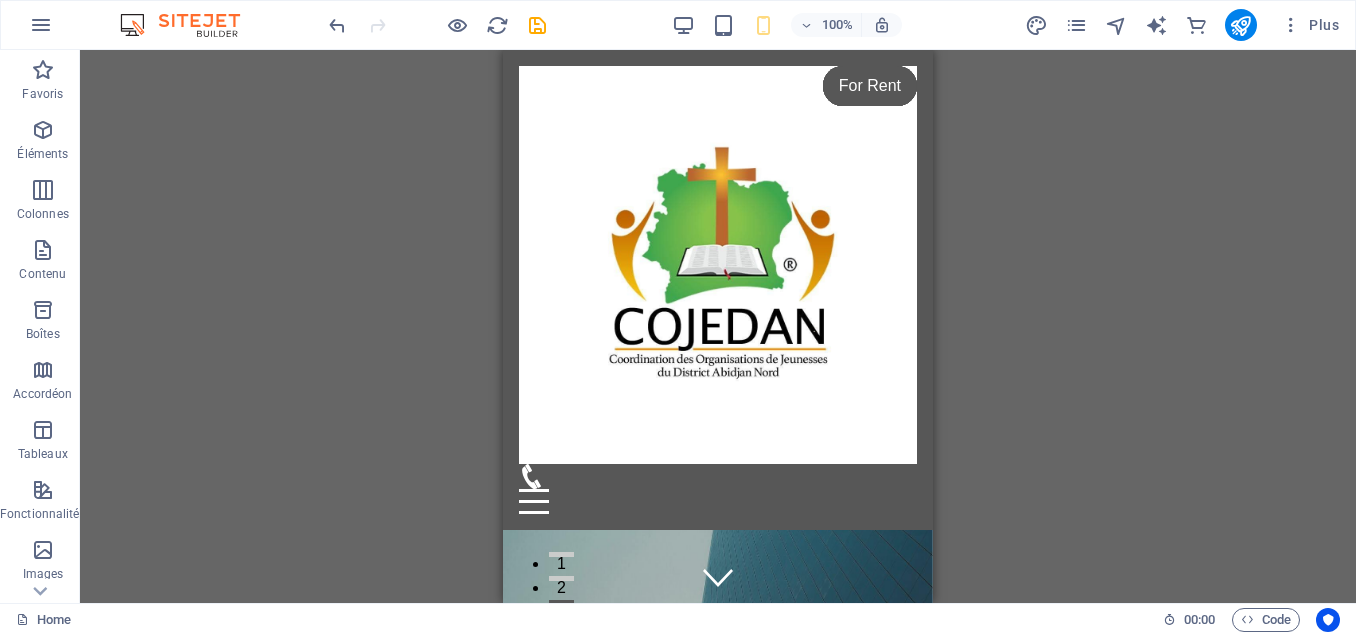 drag, startPoint x: 926, startPoint y: 85, endPoint x: 1431, endPoint y: 93, distance: 505.06335 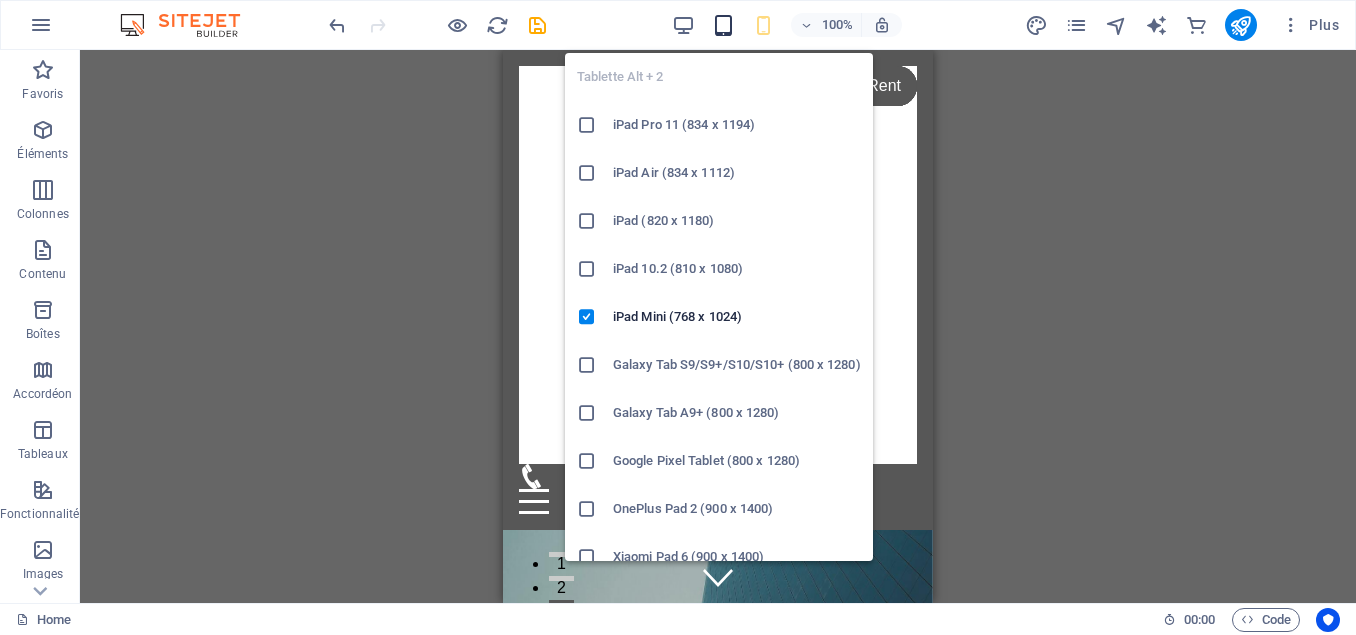 click at bounding box center (723, 25) 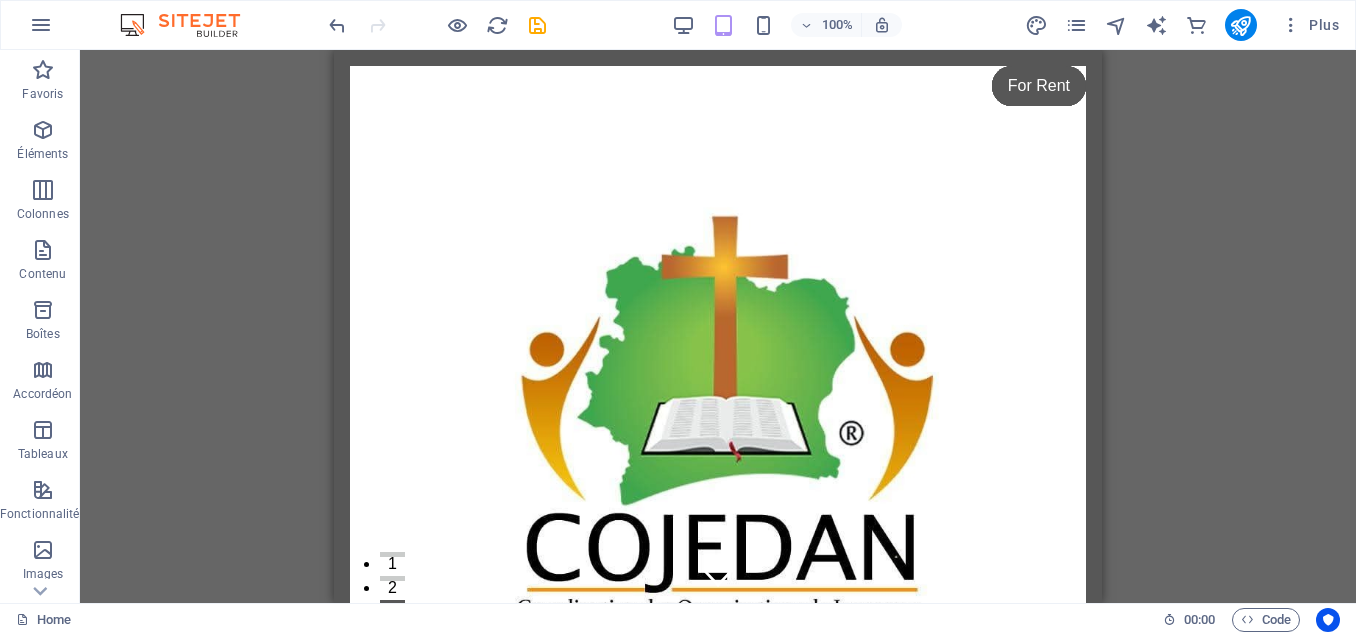 click on "100% Plus" at bounding box center (836, 25) 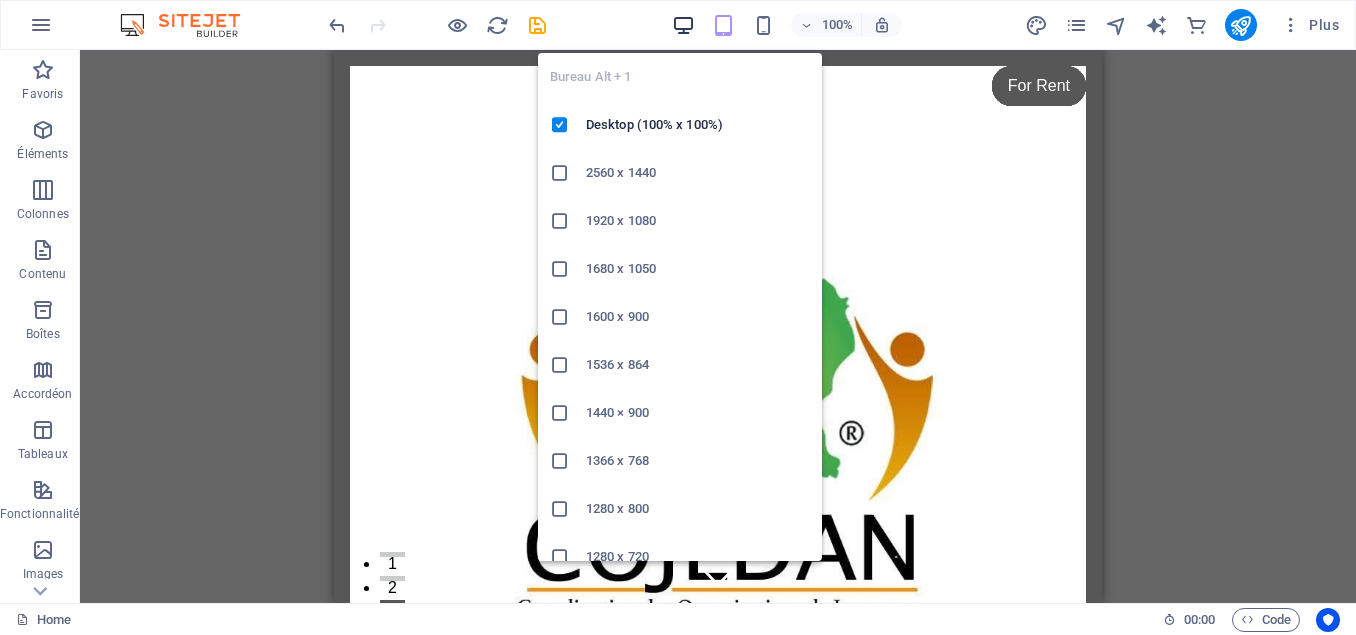 click at bounding box center (683, 25) 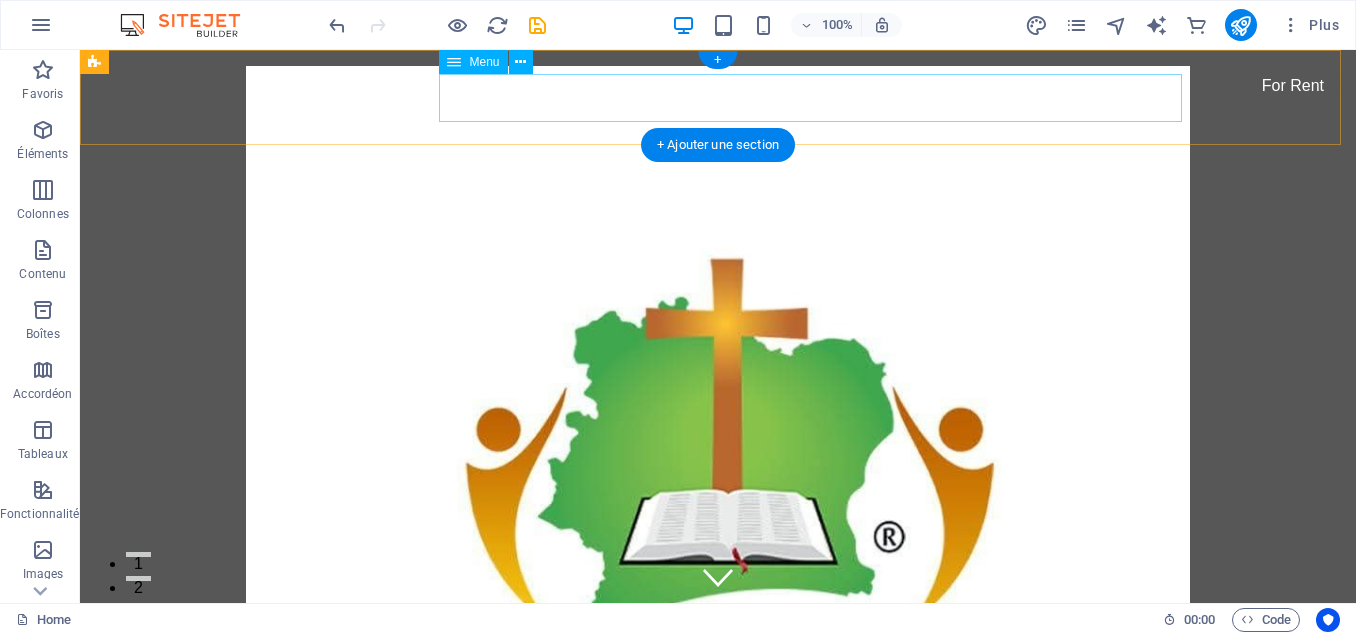 click on "Home About Service Contact" at bounding box center (718, 1034) 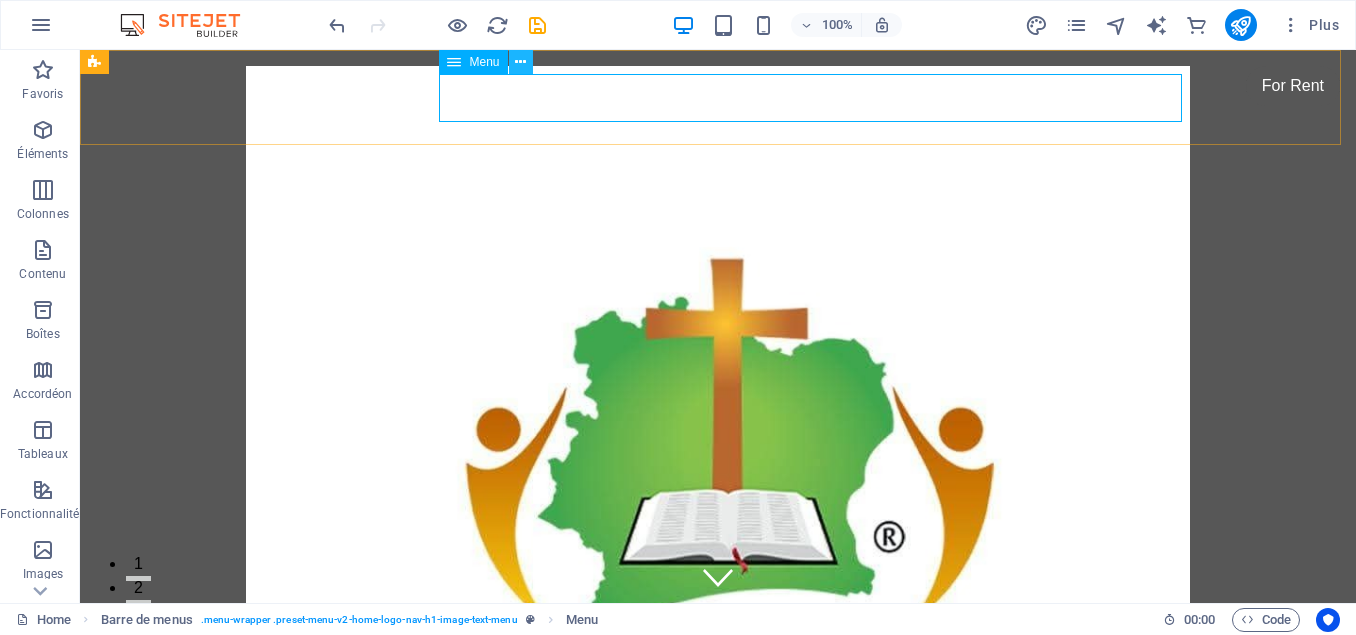 click at bounding box center (521, 62) 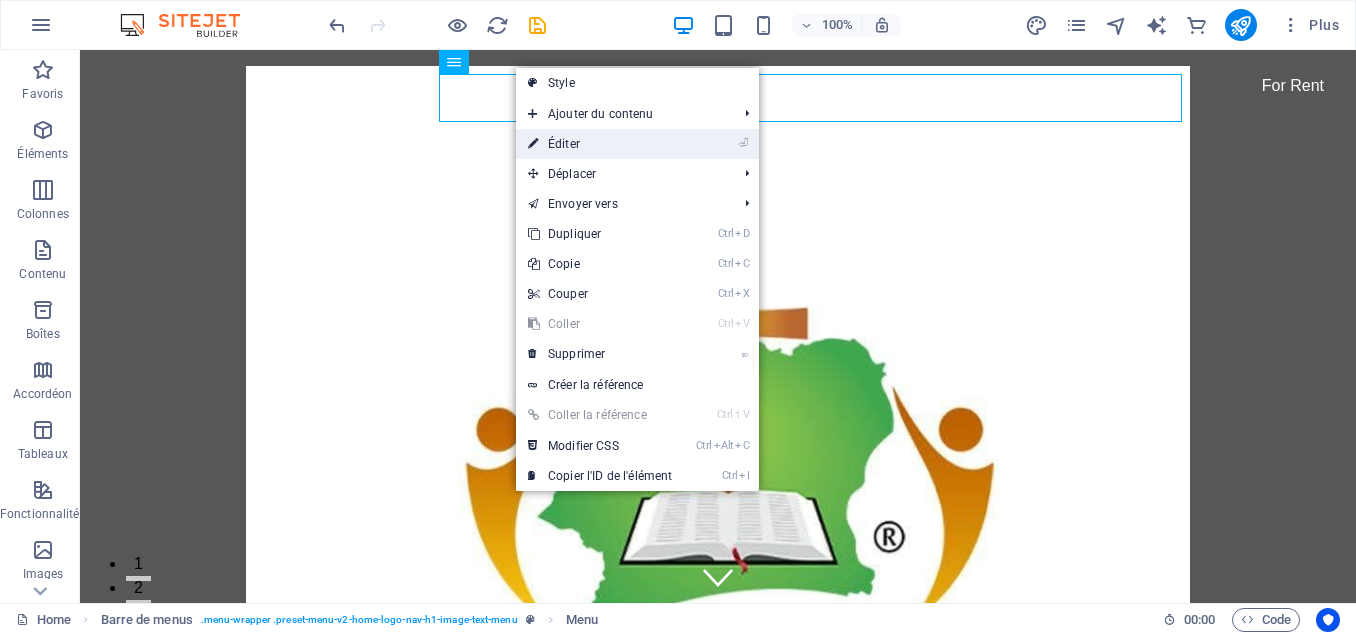 click on "⏎  Éditer" at bounding box center [600, 144] 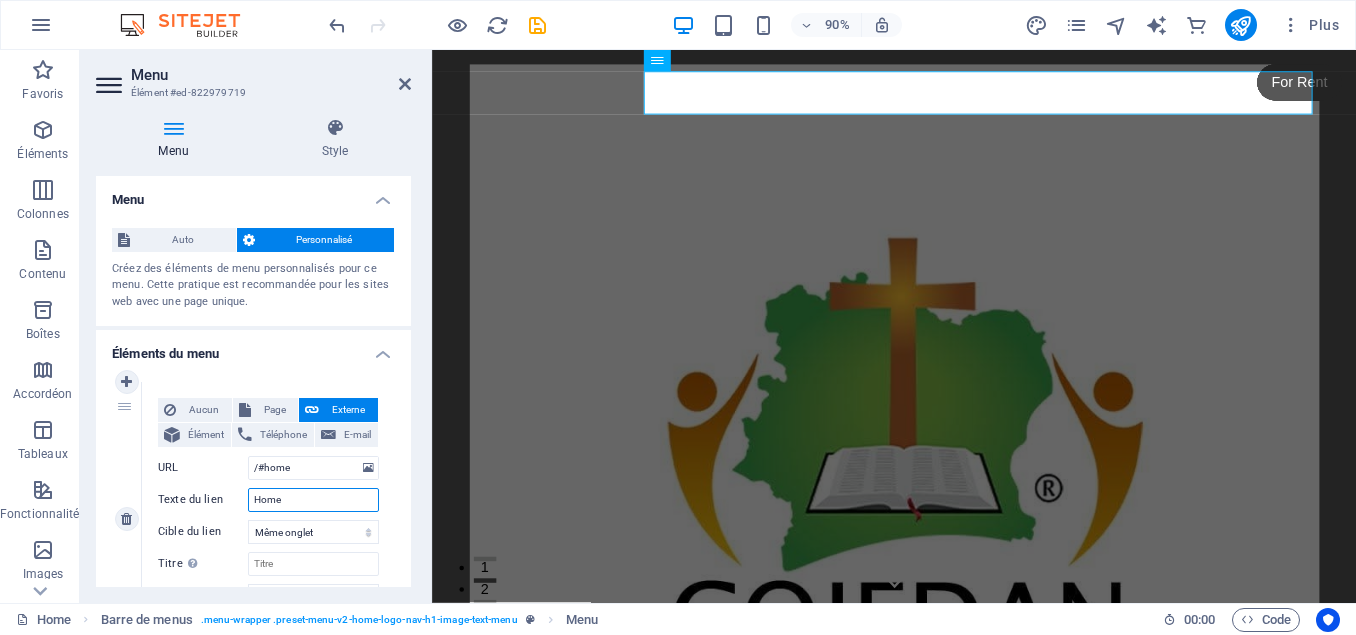 click on "Home" at bounding box center (313, 500) 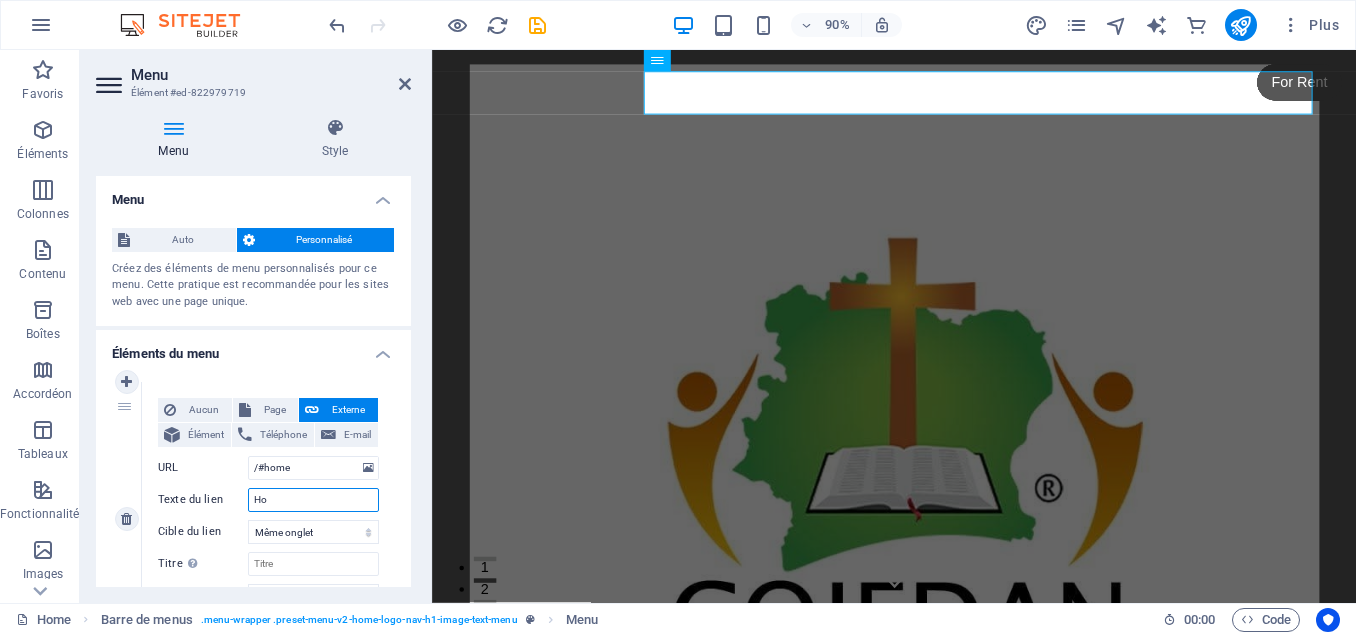 type on "H" 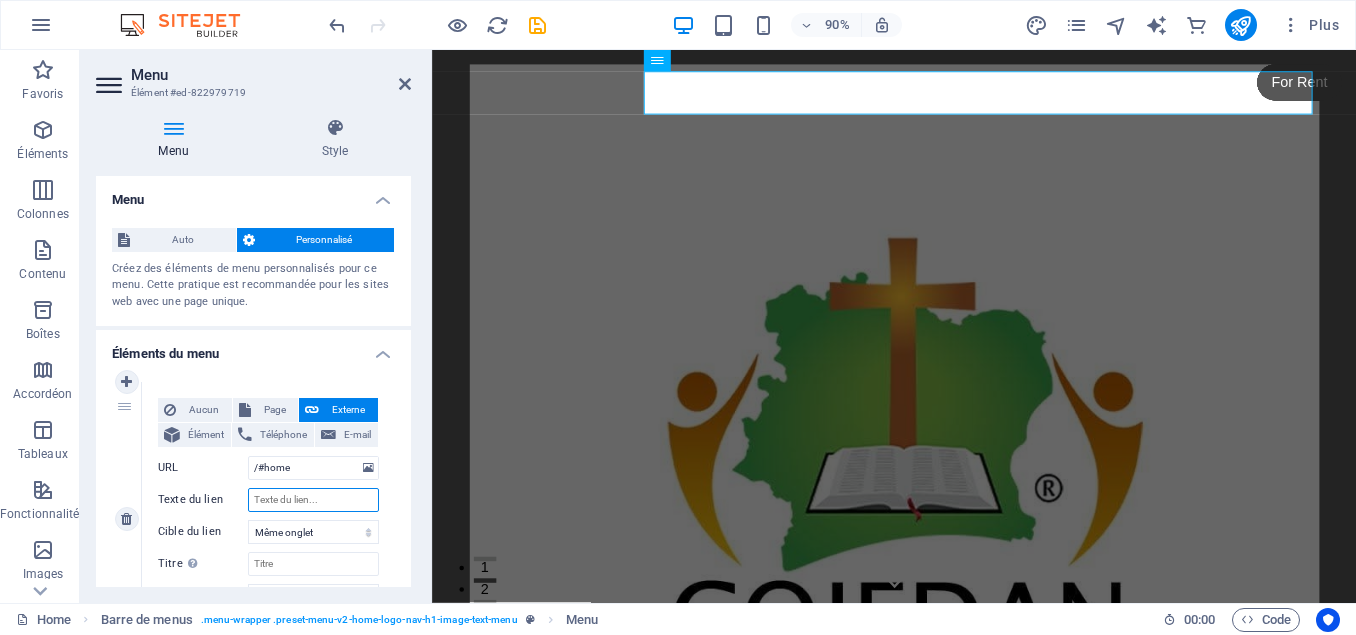 type on "A" 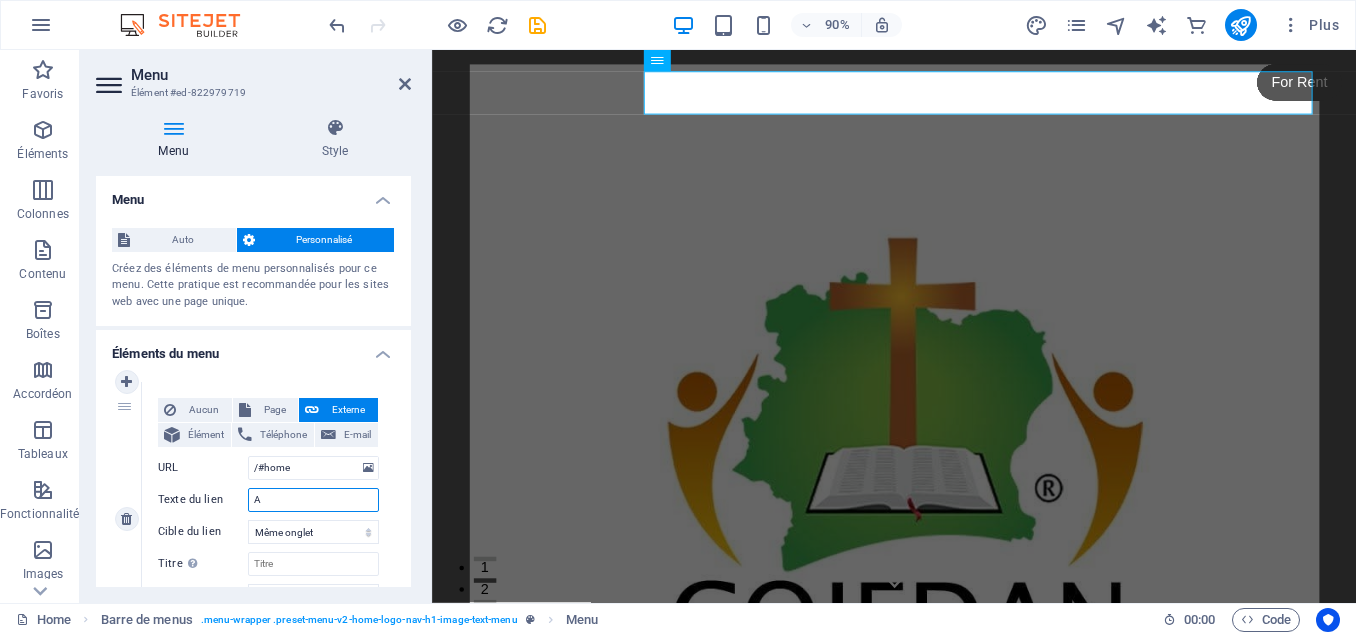 select 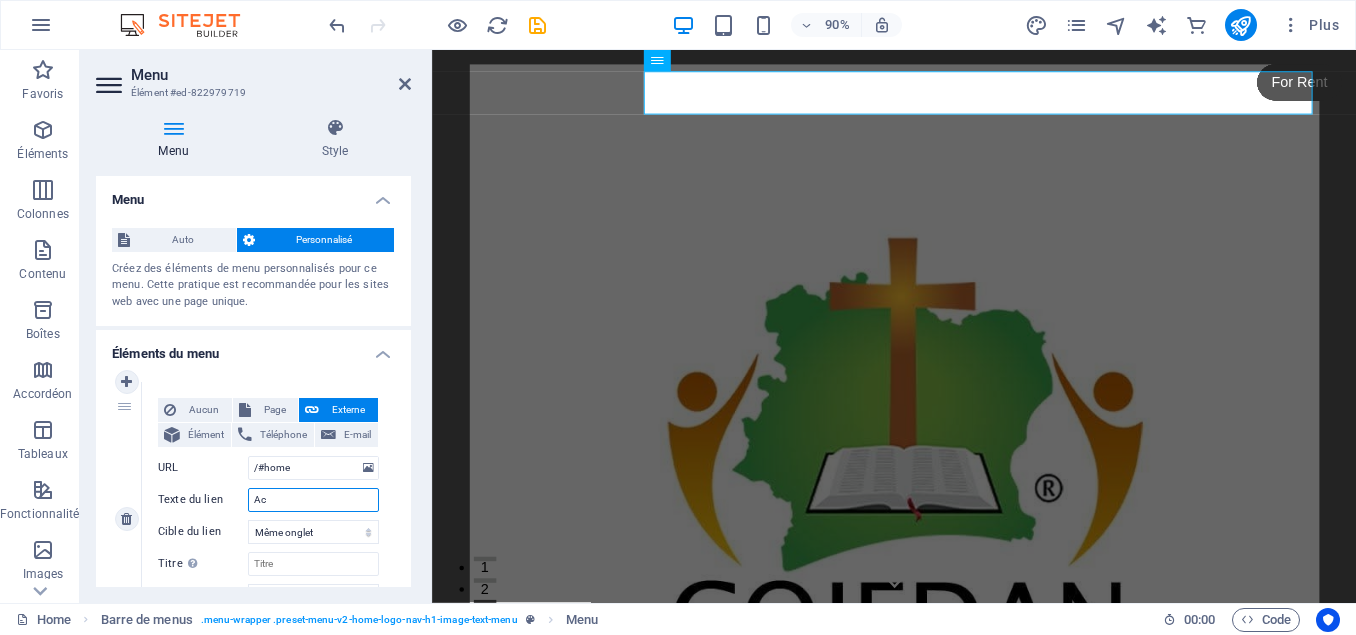 type on "Acc" 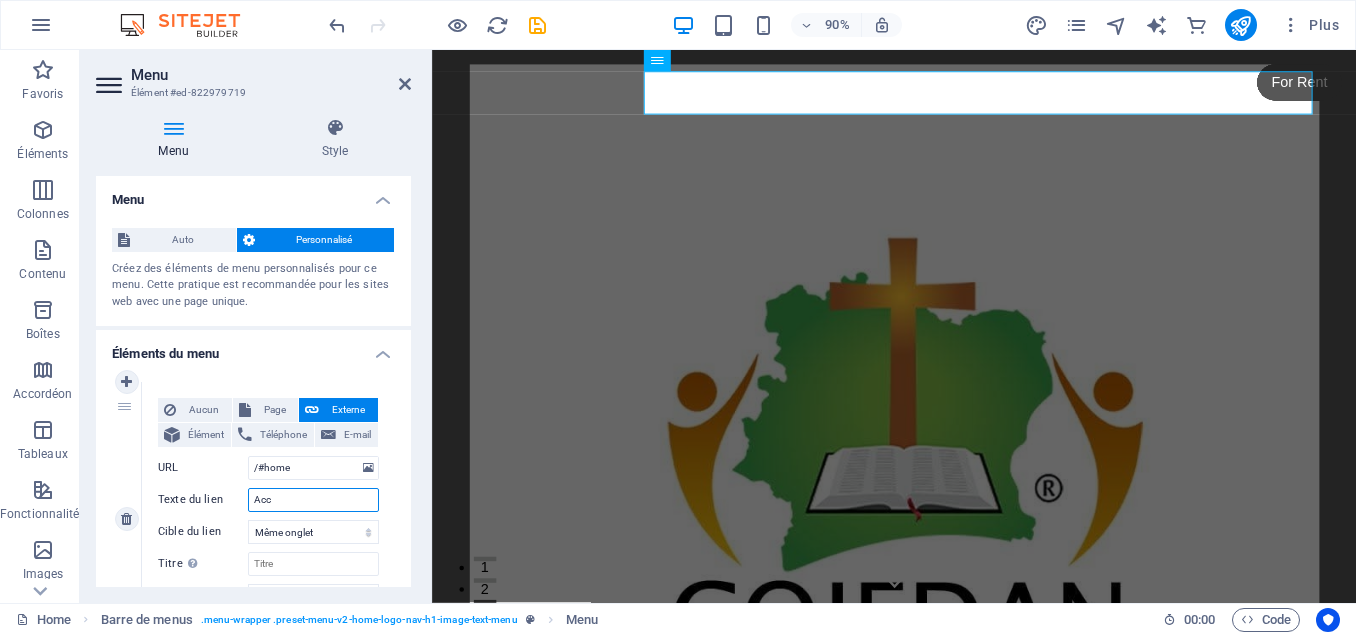 select 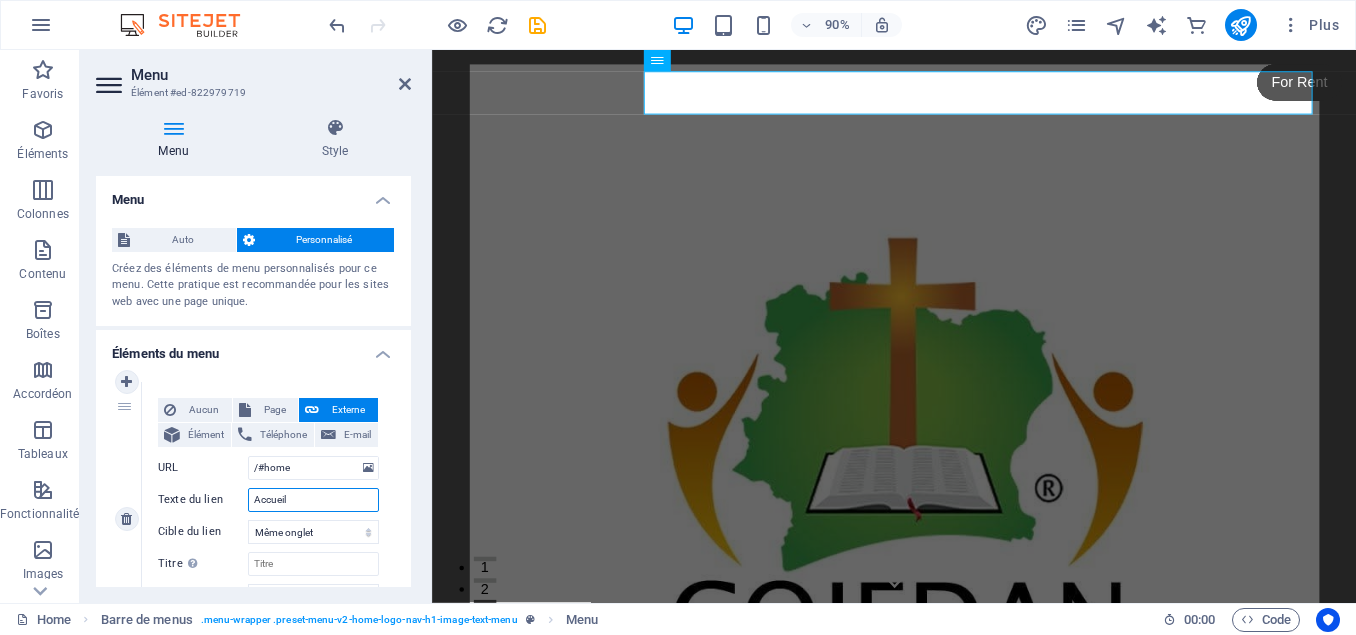 select 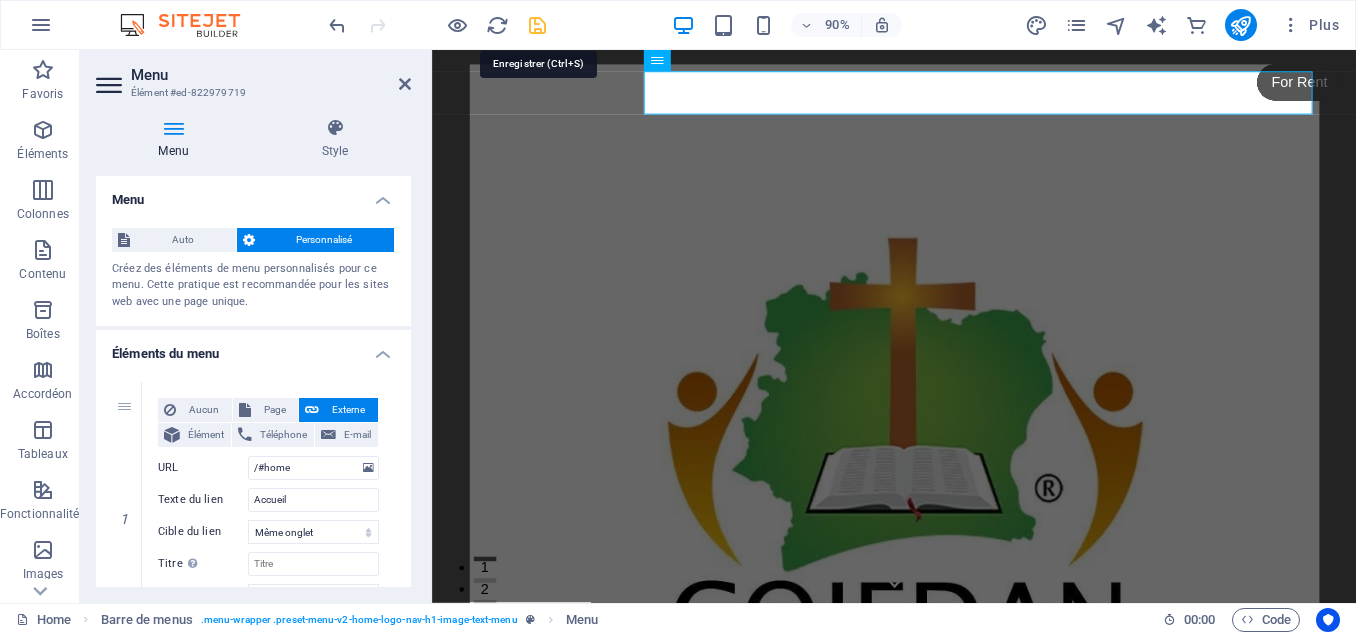 click at bounding box center [537, 25] 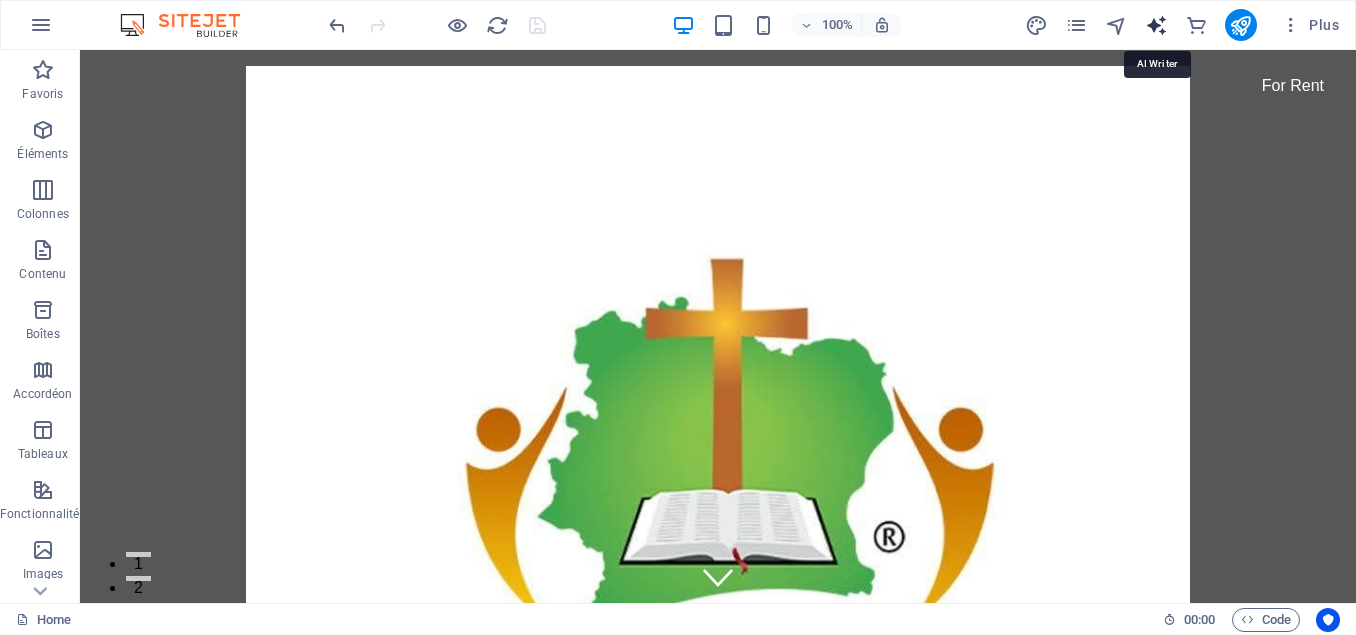 click at bounding box center (1156, 25) 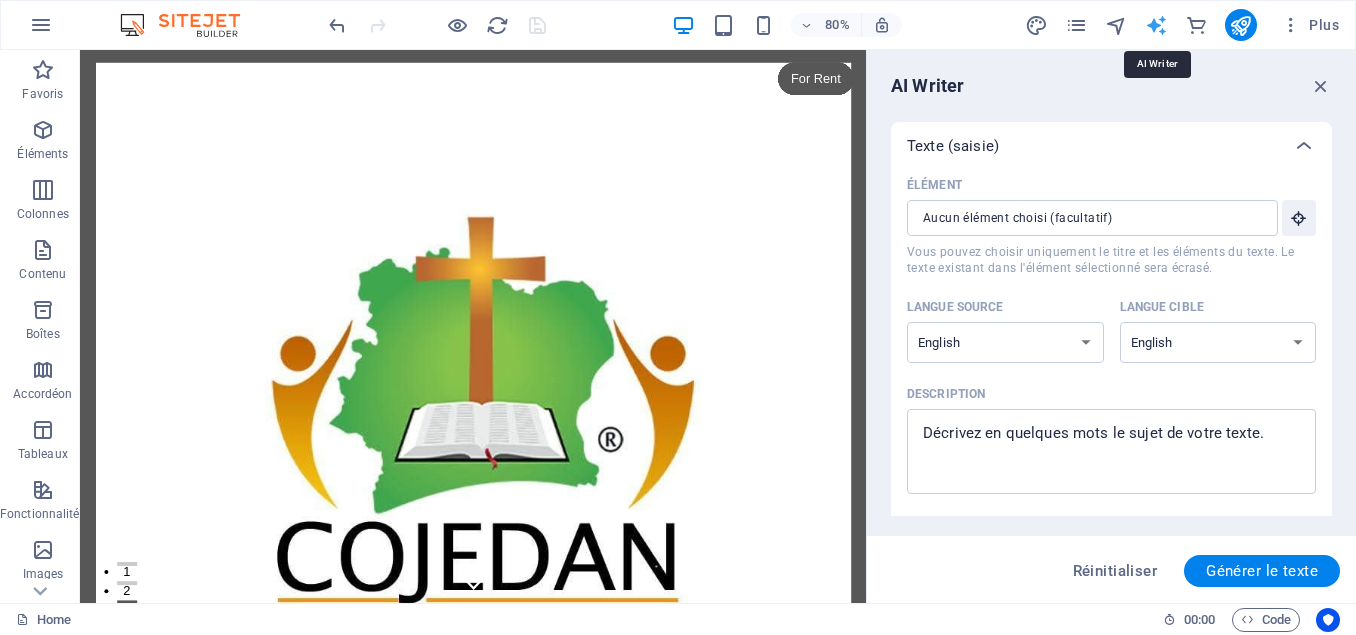 scroll, scrollTop: 0, scrollLeft: 0, axis: both 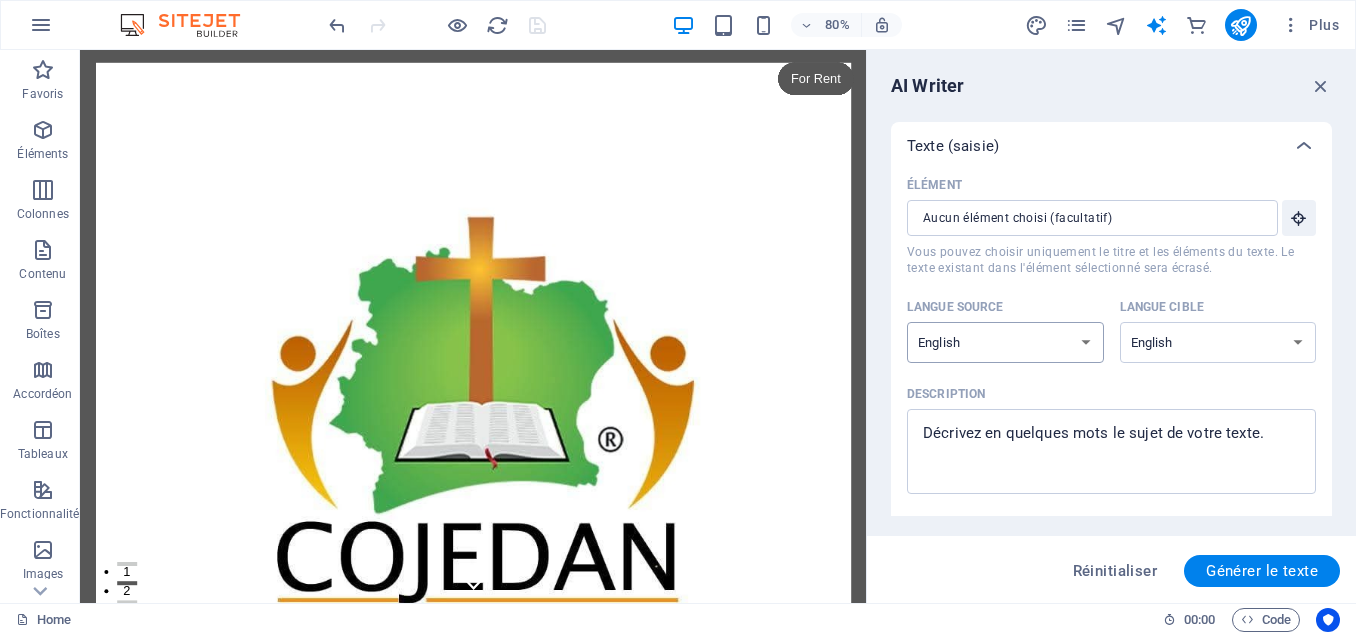click on "Albanian Arabic Armenian Awadhi Azerbaijani Bashkir Basque Belarusian Bengali Bhojpuri Bosnian Brazilian Portuguese Bulgarian Cantonese (Yue) Catalan Chhattisgarhi Chinese Croatian Czech Danish Dogri Dutch English Estonian Faroese Finnish French Galician Georgian German Greek Gujarati Haryanvi Hindi Hungarian Indonesian Irish Italian Japanese Javanese Kannada Kashmiri Kazakh Konkani Korean Kyrgyz Latvian Lithuanian Macedonian Maithili Malay Maltese Mandarin Mandarin Chinese Marathi Marwari Min Nan Moldovan Mongolian Montenegrin Nepali Norwegian Oriya Pashto Persian (Farsi) Polish Portuguese Punjabi Rajasthani Romanian Russian Sanskrit Santali Serbian Sindhi Sinhala Slovak Slovene Slovenian Spanish Ukrainian Urdu Uzbek Vietnamese Welsh Wu" at bounding box center (1005, 342) 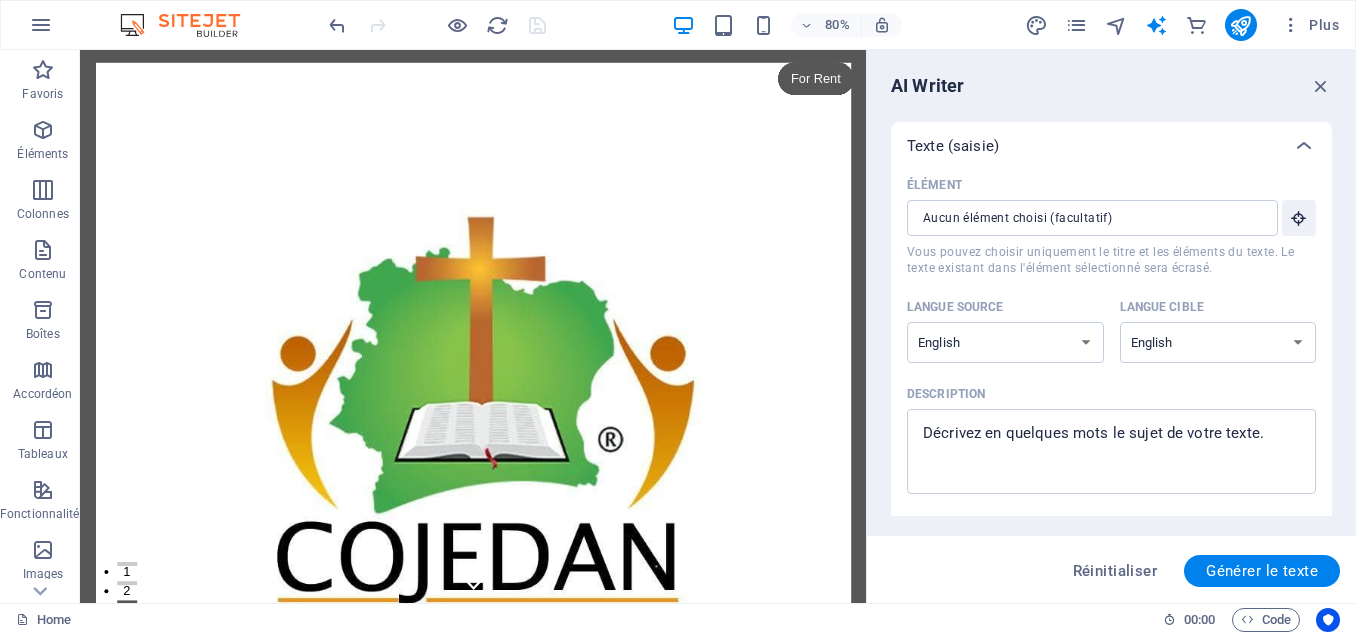 select on "French" 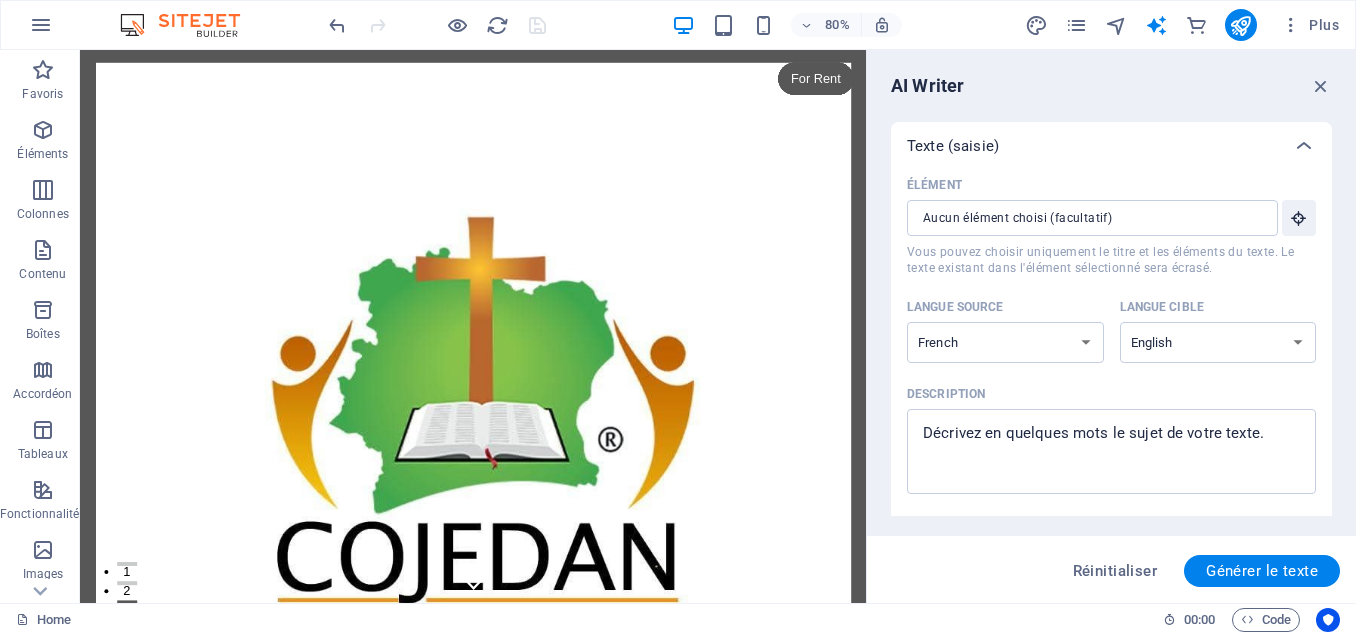 click on "Albanian Arabic Armenian Awadhi Azerbaijani Bashkir Basque Belarusian Bengali Bhojpuri Bosnian Brazilian Portuguese Bulgarian Cantonese (Yue) Catalan Chhattisgarhi Chinese Croatian Czech Danish Dogri Dutch English Estonian Faroese Finnish French Galician Georgian German Greek Gujarati Haryanvi Hindi Hungarian Indonesian Irish Italian Japanese Javanese Kannada Kashmiri Kazakh Konkani Korean Kyrgyz Latvian Lithuanian Macedonian Maithili Malay Maltese Mandarin Mandarin Chinese Marathi Marwari Min Nan Moldovan Mongolian Montenegrin Nepali Norwegian Oriya Pashto Persian (Farsi) Polish Portuguese Punjabi Rajasthani Romanian Russian Sanskrit Santali Serbian Sindhi Sinhala Slovak Slovene Slovenian Spanish Ukrainian Urdu Uzbek Vietnamese Welsh Wu" at bounding box center (1005, 342) 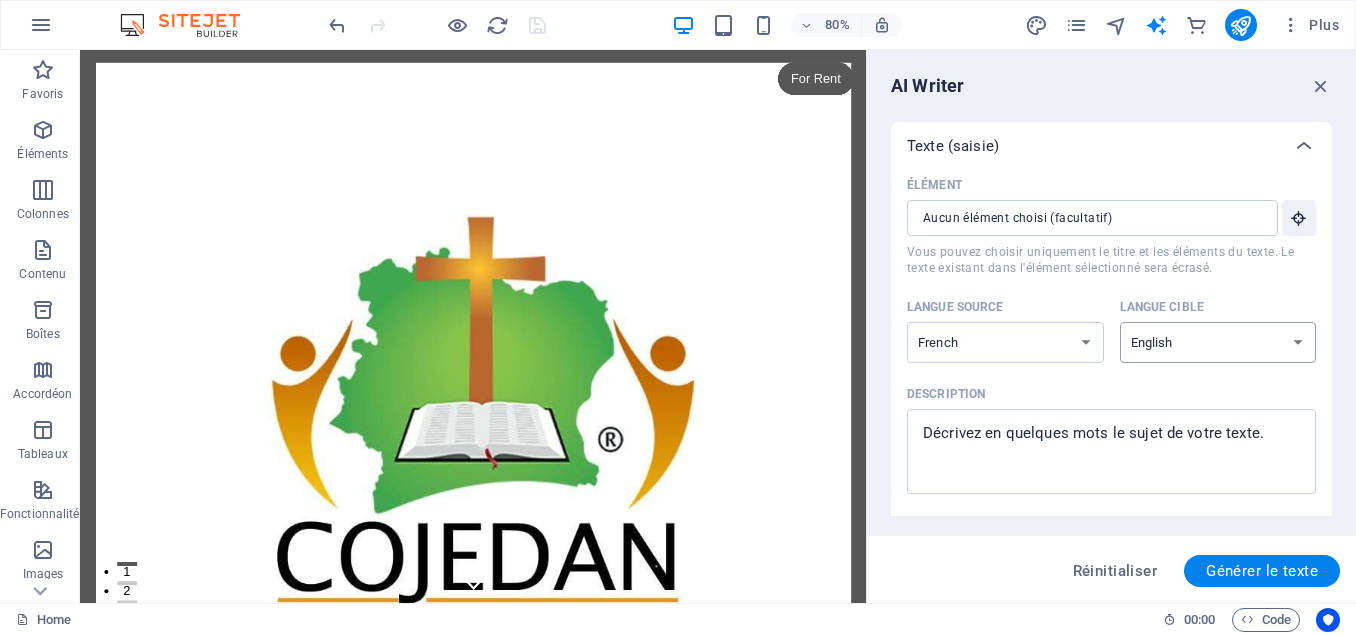 click on "Albanian Arabic Armenian Awadhi Azerbaijani Bashkir Basque Belarusian Bengali Bhojpuri Bosnian Brazilian Portuguese Bulgarian Cantonese (Yue) Catalan Chhattisgarhi Chinese Croatian Czech Danish Dogri Dutch English Estonian Faroese Finnish French Galician Georgian German Greek Gujarati Haryanvi Hindi Hungarian Indonesian Irish Italian Japanese Javanese Kannada Kashmiri Kazakh Konkani Korean Kyrgyz Latvian Lithuanian Macedonian Maithili Malay Maltese Mandarin Mandarin Chinese Marathi Marwari Min Nan Moldovan Mongolian Montenegrin Nepali Norwegian Oriya Pashto Persian (Farsi) Polish Portuguese Punjabi Rajasthani Romanian Russian Sanskrit Santali Serbian Sindhi Sinhala Slovak Slovene Slovenian Spanish Ukrainian Urdu Uzbek Vietnamese Welsh Wu" at bounding box center (1218, 342) 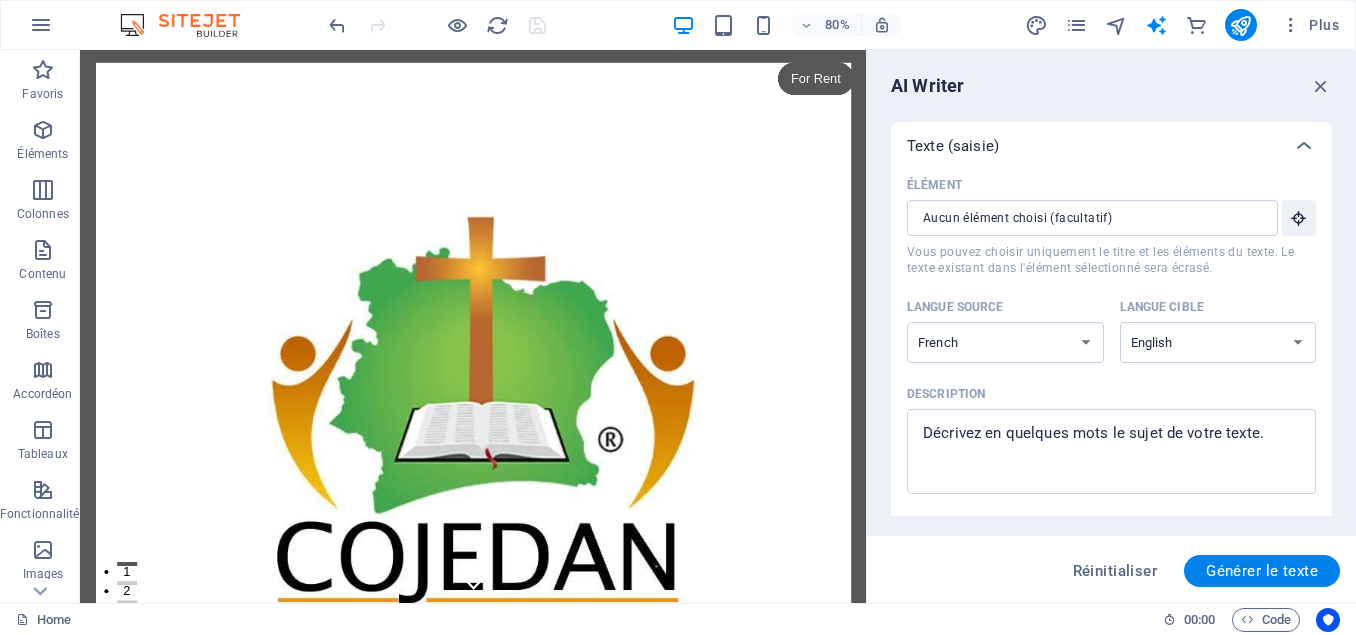 select on "French" 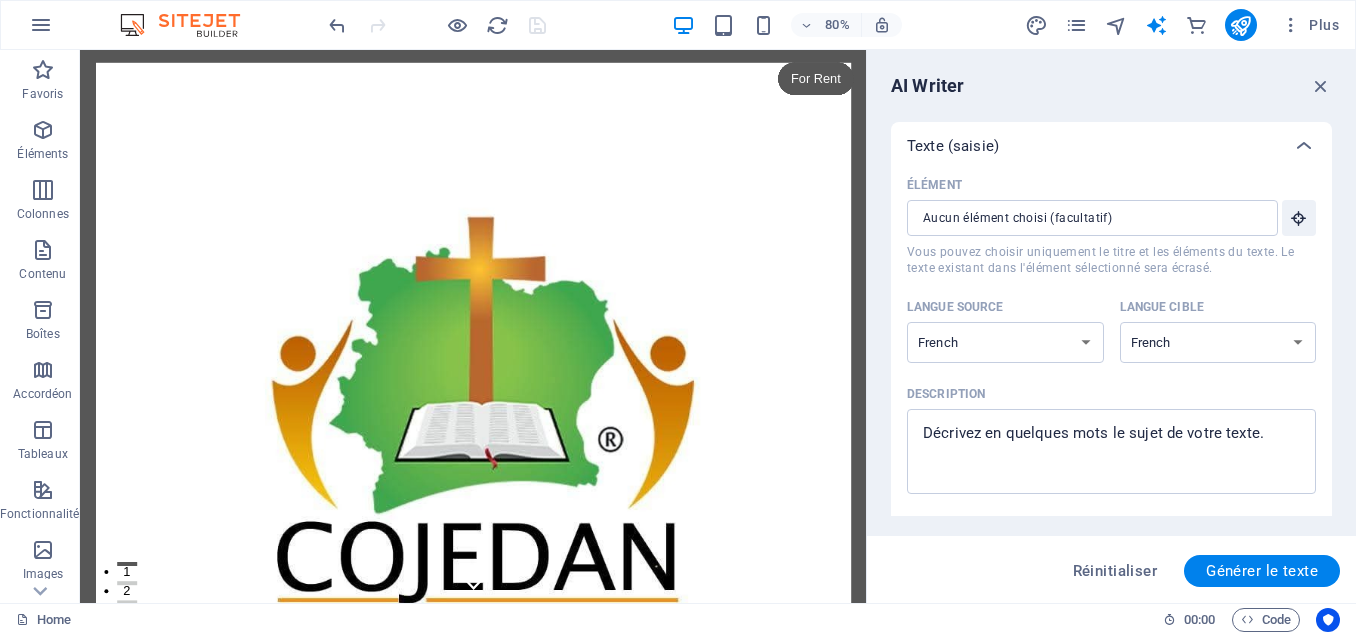 click on "Albanian Arabic Armenian Awadhi Azerbaijani Bashkir Basque Belarusian Bengali Bhojpuri Bosnian Brazilian Portuguese Bulgarian Cantonese (Yue) Catalan Chhattisgarhi Chinese Croatian Czech Danish Dogri Dutch English Estonian Faroese Finnish French Galician Georgian German Greek Gujarati Haryanvi Hindi Hungarian Indonesian Irish Italian Japanese Javanese Kannada Kashmiri Kazakh Konkani Korean Kyrgyz Latvian Lithuanian Macedonian Maithili Malay Maltese Mandarin Mandarin Chinese Marathi Marwari Min Nan Moldovan Mongolian Montenegrin Nepali Norwegian Oriya Pashto Persian (Farsi) Polish Portuguese Punjabi Rajasthani Romanian Russian Sanskrit Santali Serbian Sindhi Sinhala Slovak Slovene Slovenian Spanish Ukrainian Urdu Uzbek Vietnamese Welsh Wu" at bounding box center [1218, 342] 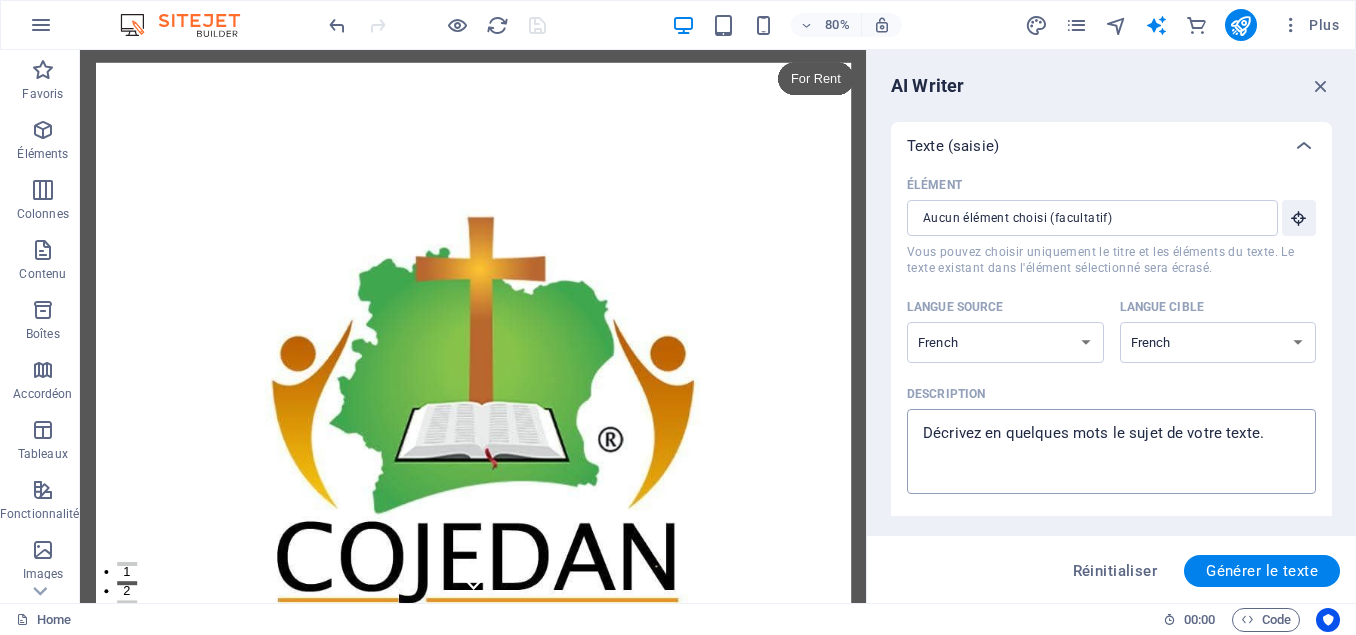 type on "x" 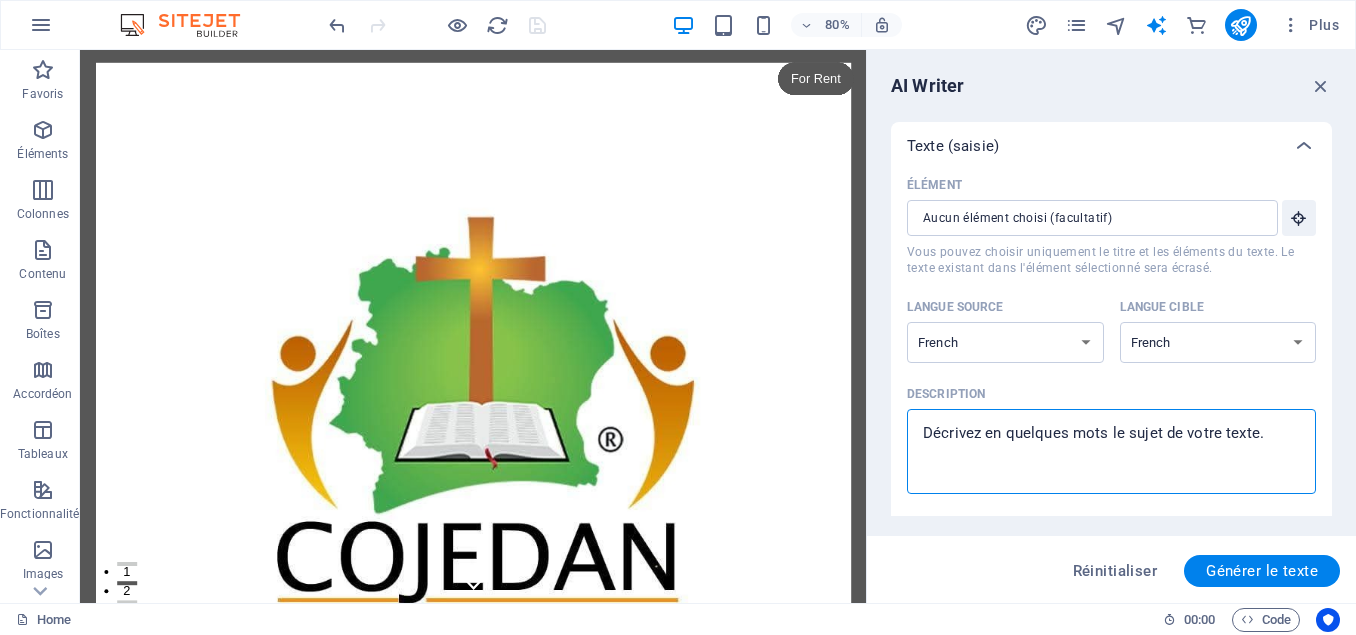 click on "Description x ​" at bounding box center [1111, 451] 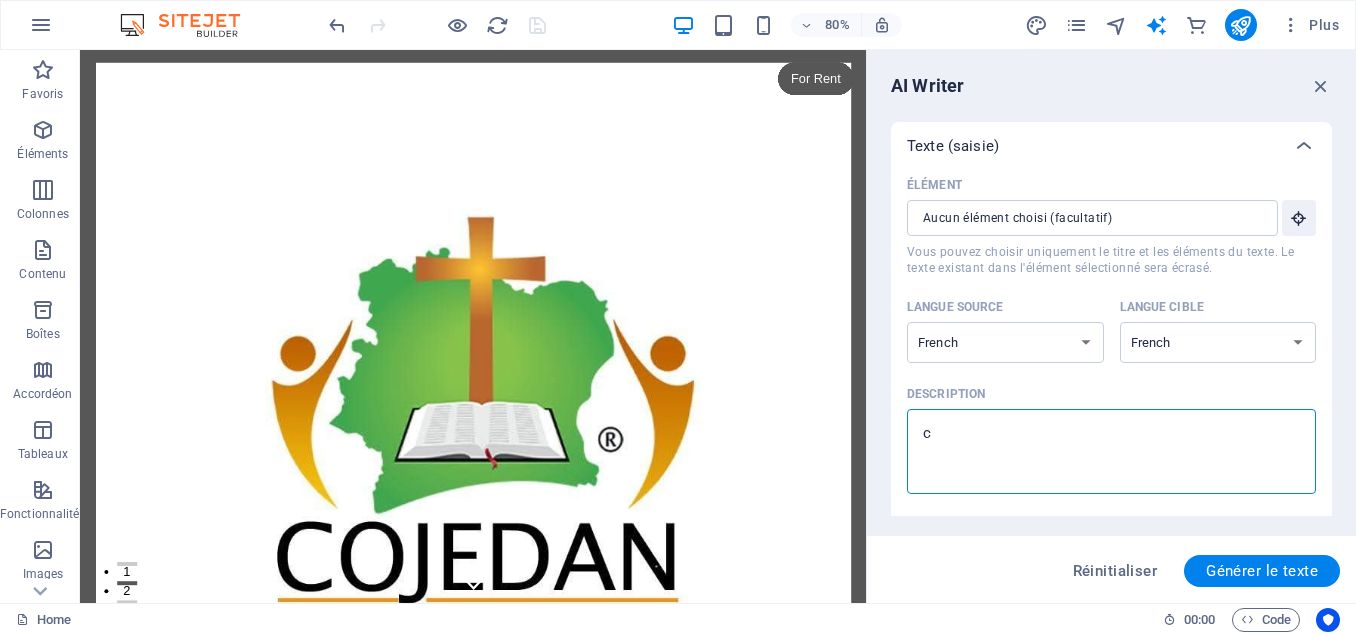 type on "cr" 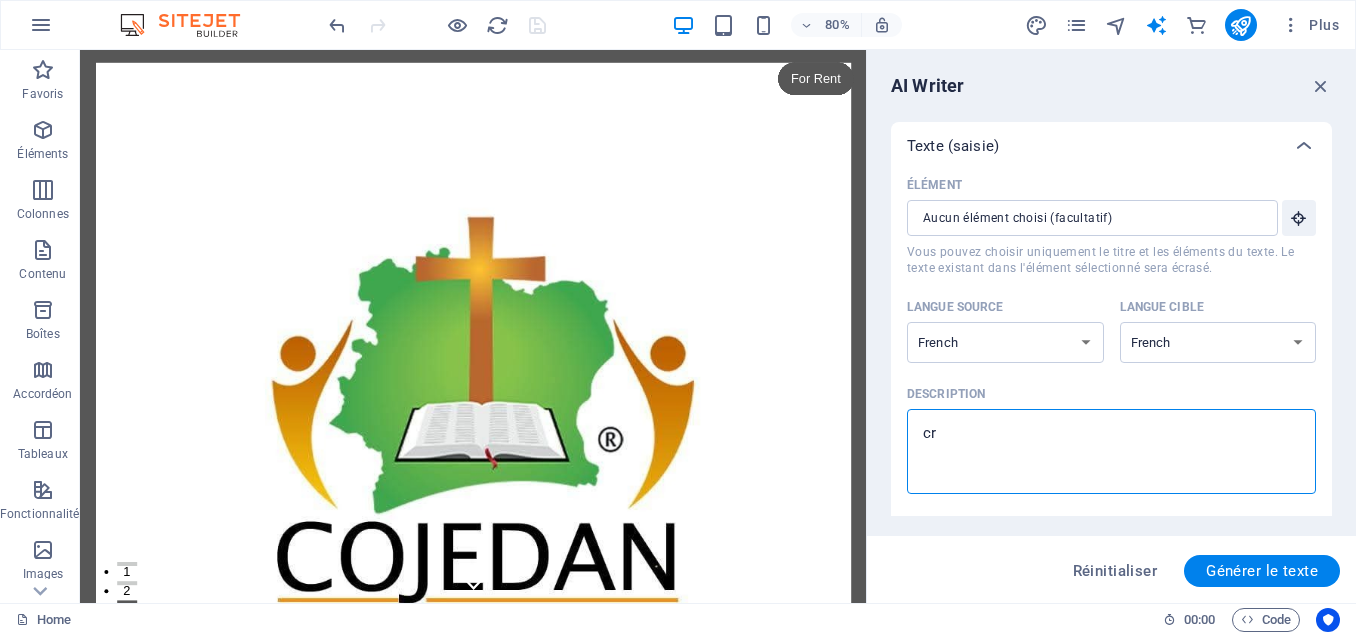 type on "cré" 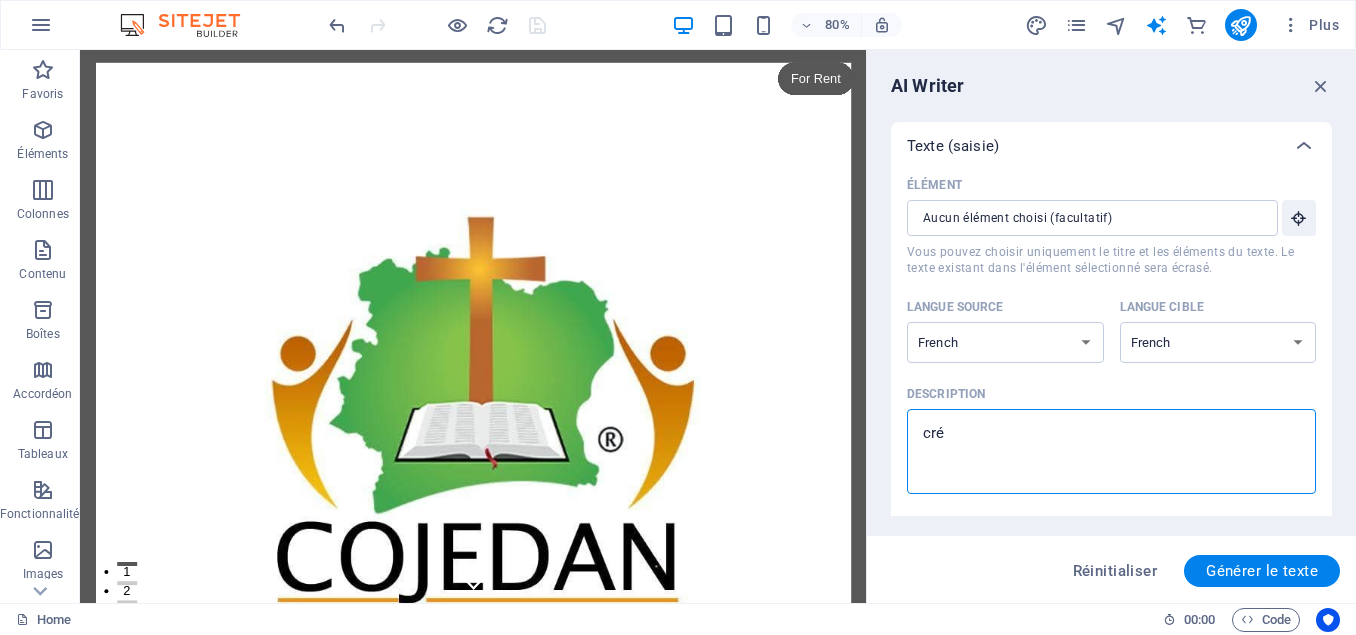 type on "cré" 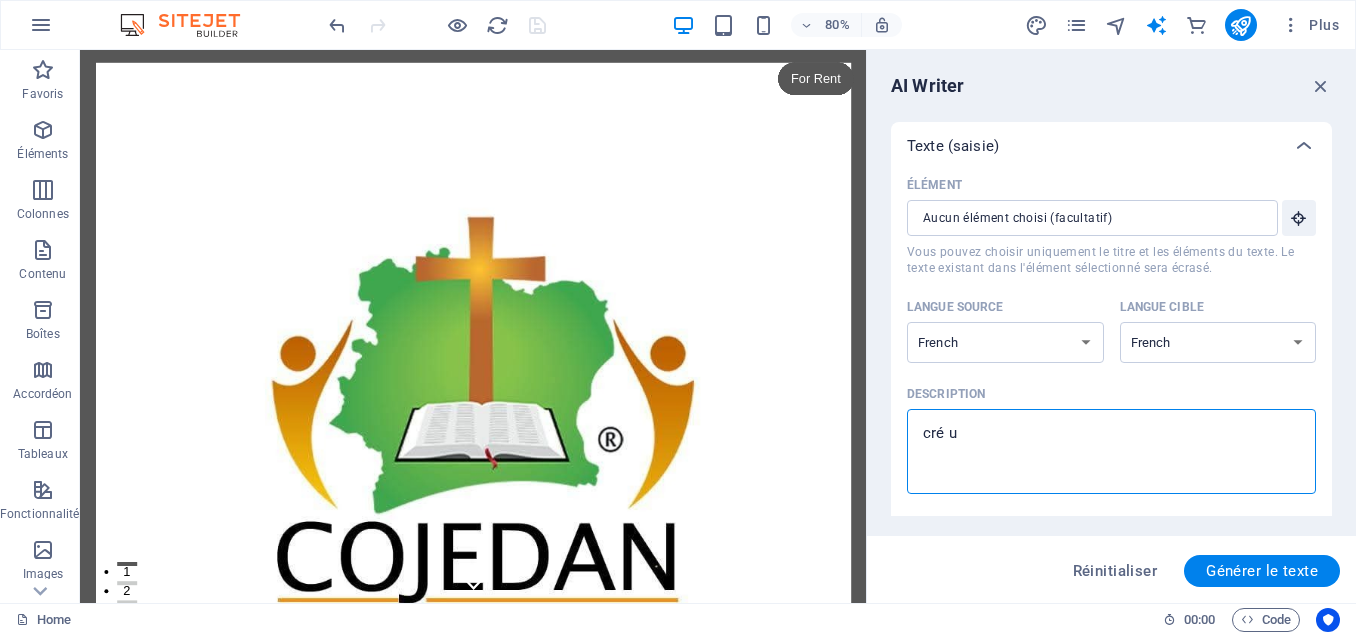 type on "cré un" 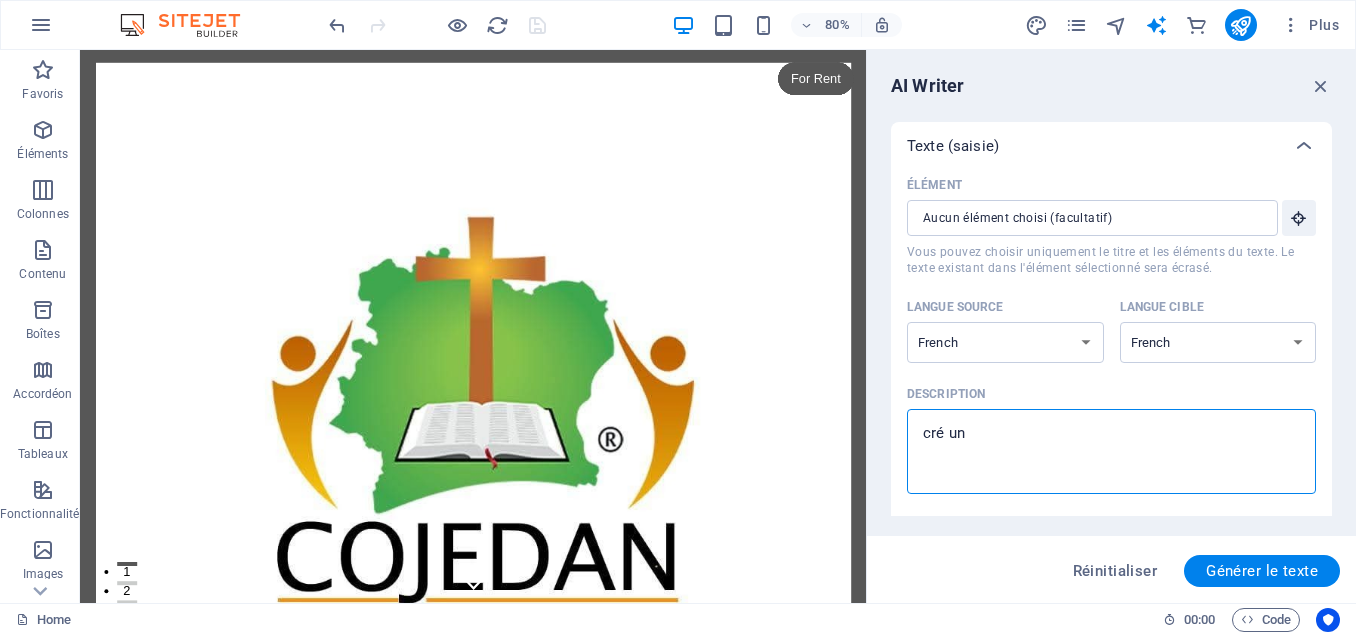 type on "cré un" 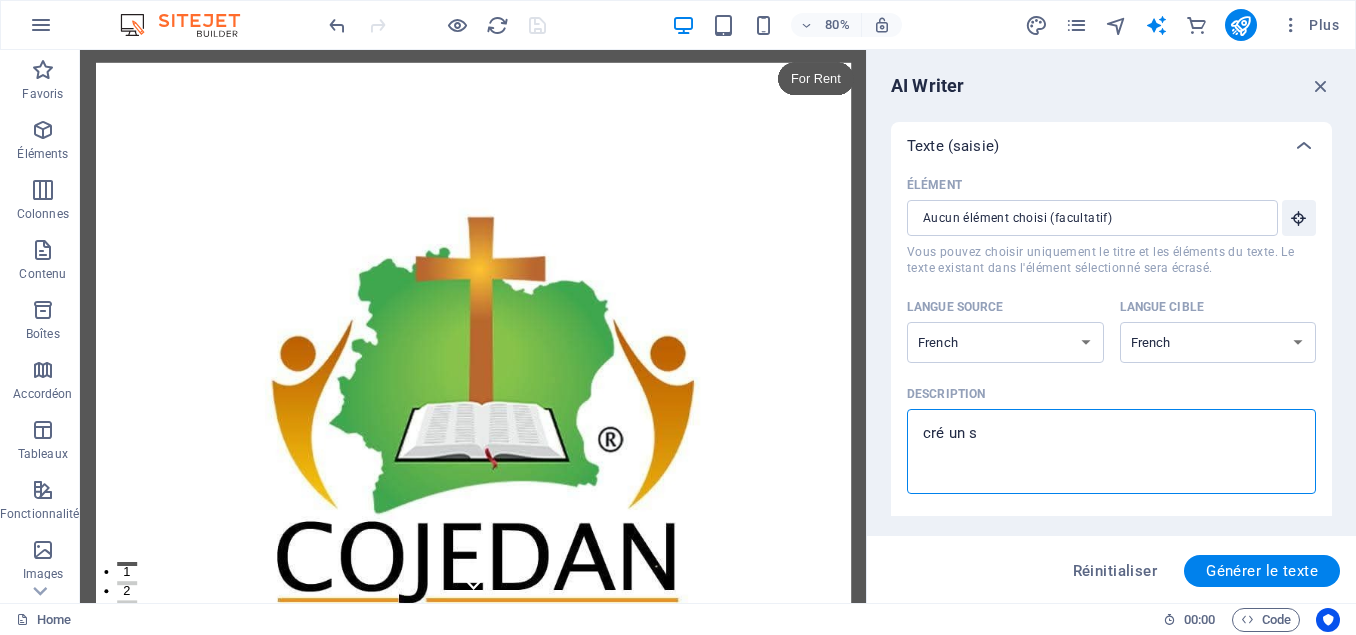 type on "cré un si" 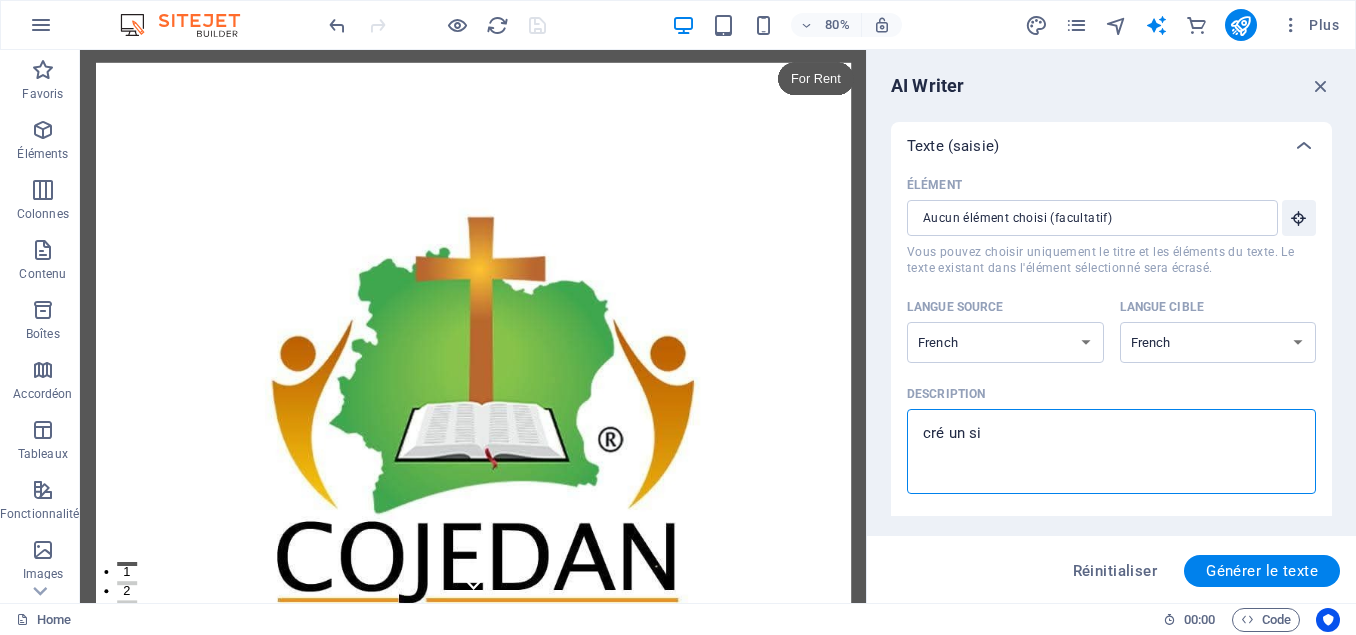 type on "cré un sit" 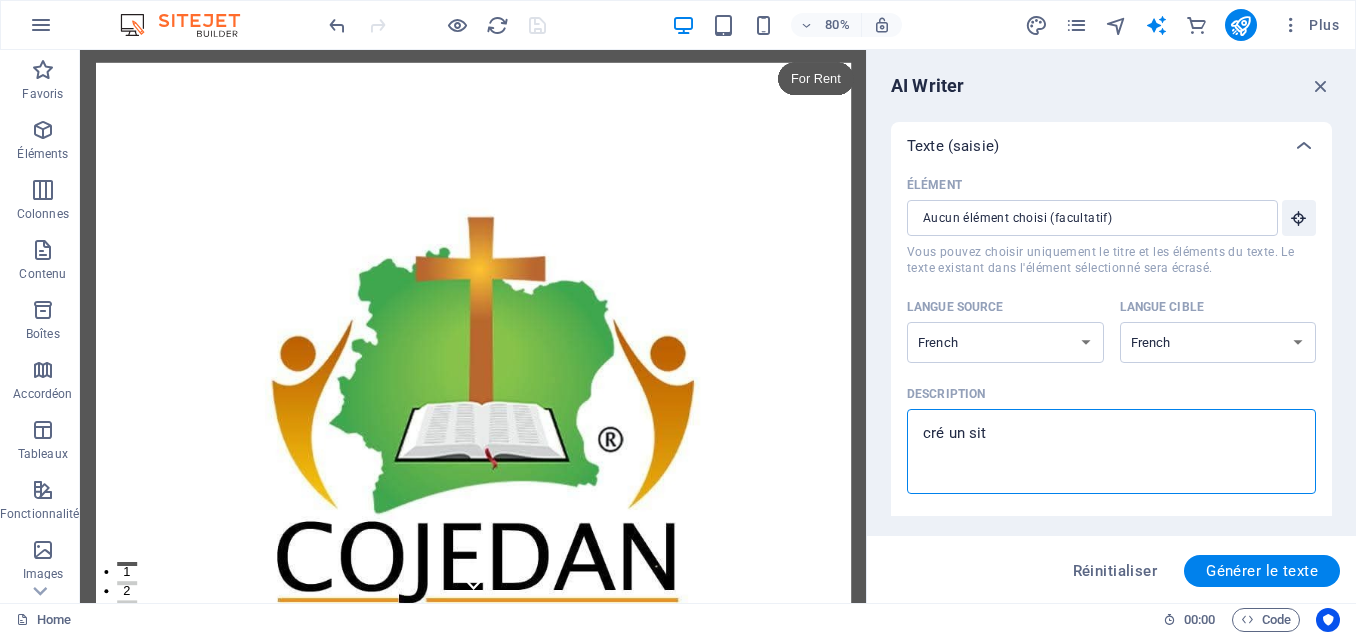 type on "cré un site" 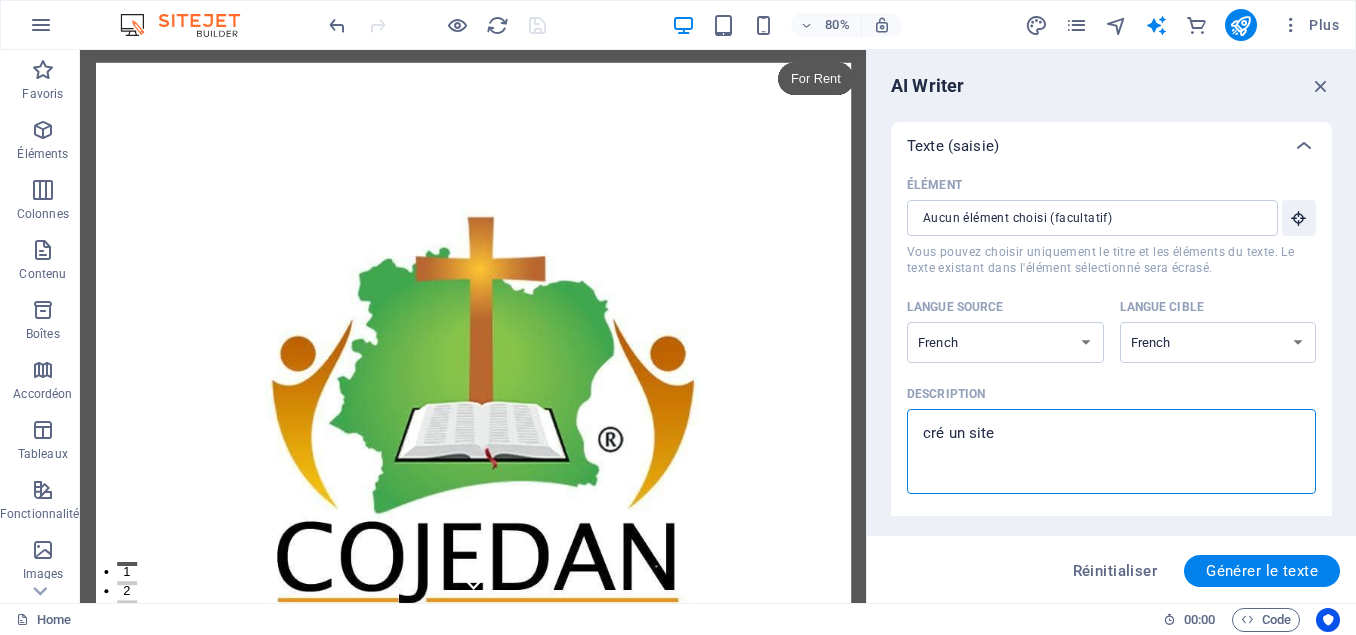 type on "cré un site" 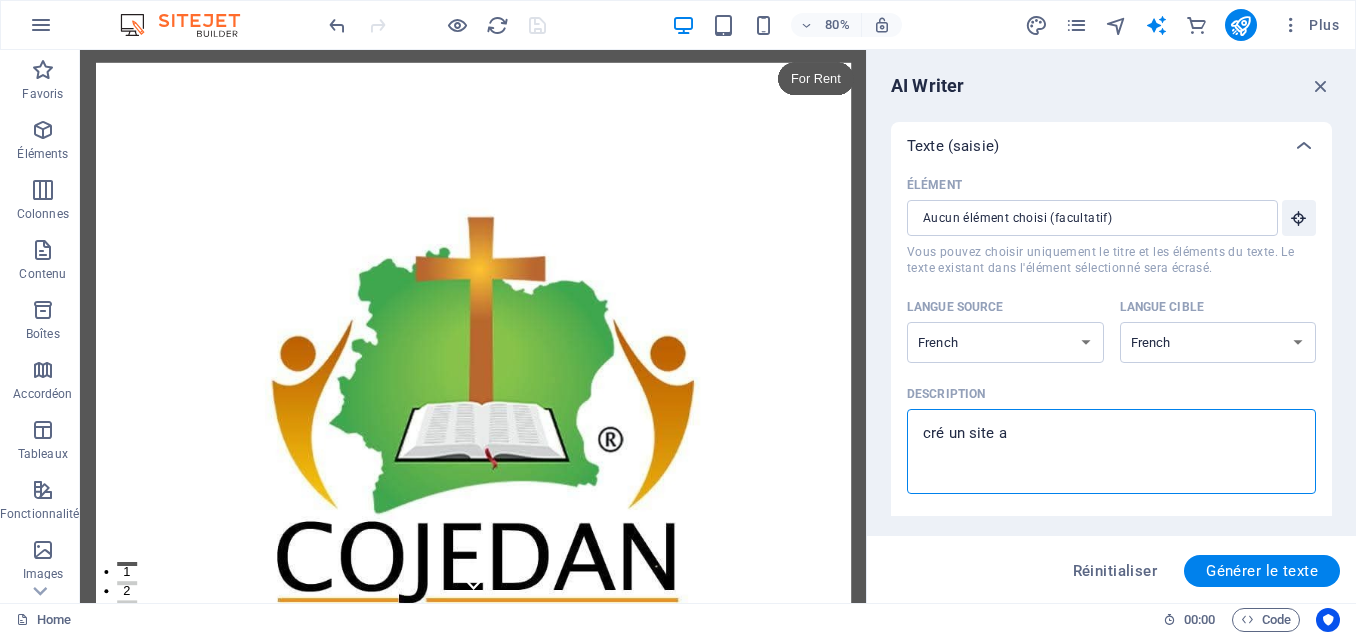 type on "cré un site av" 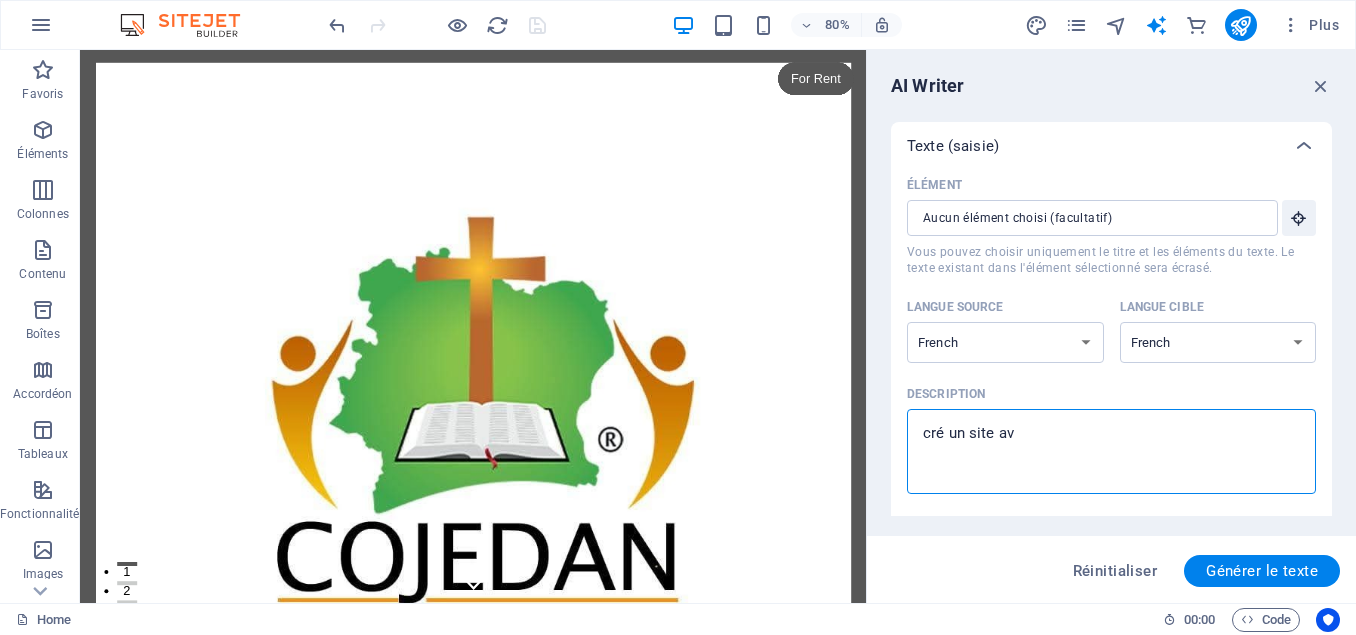 type on "x" 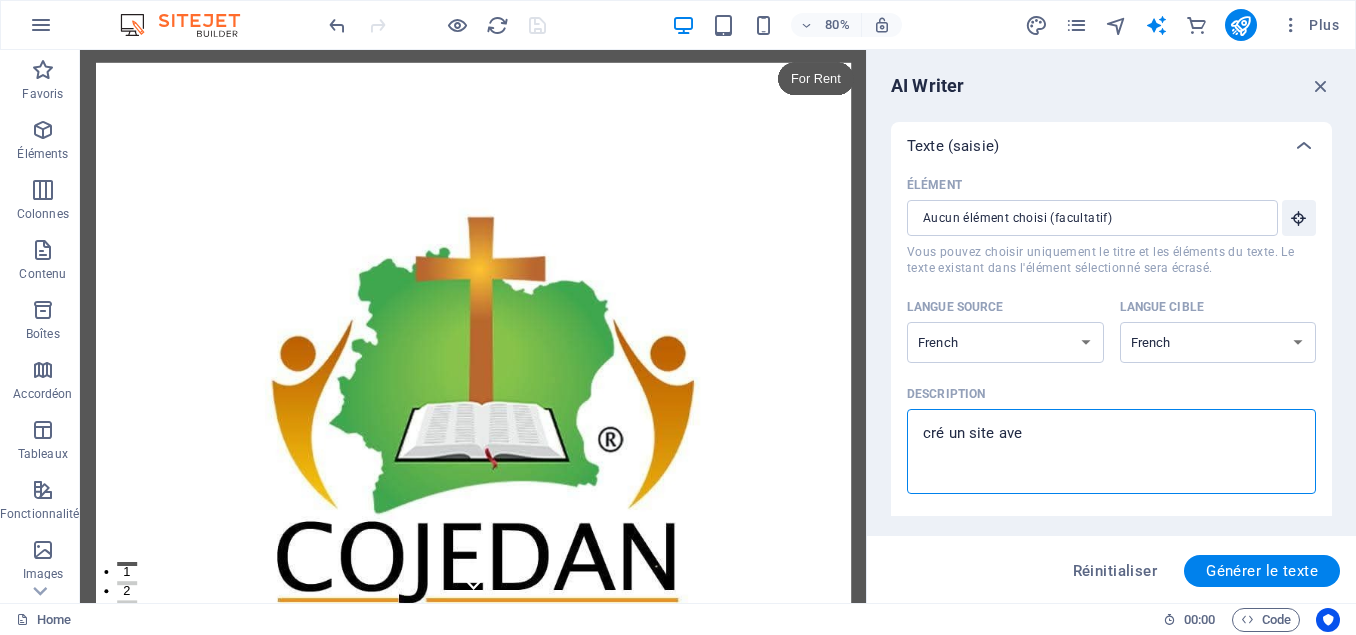 type on "x" 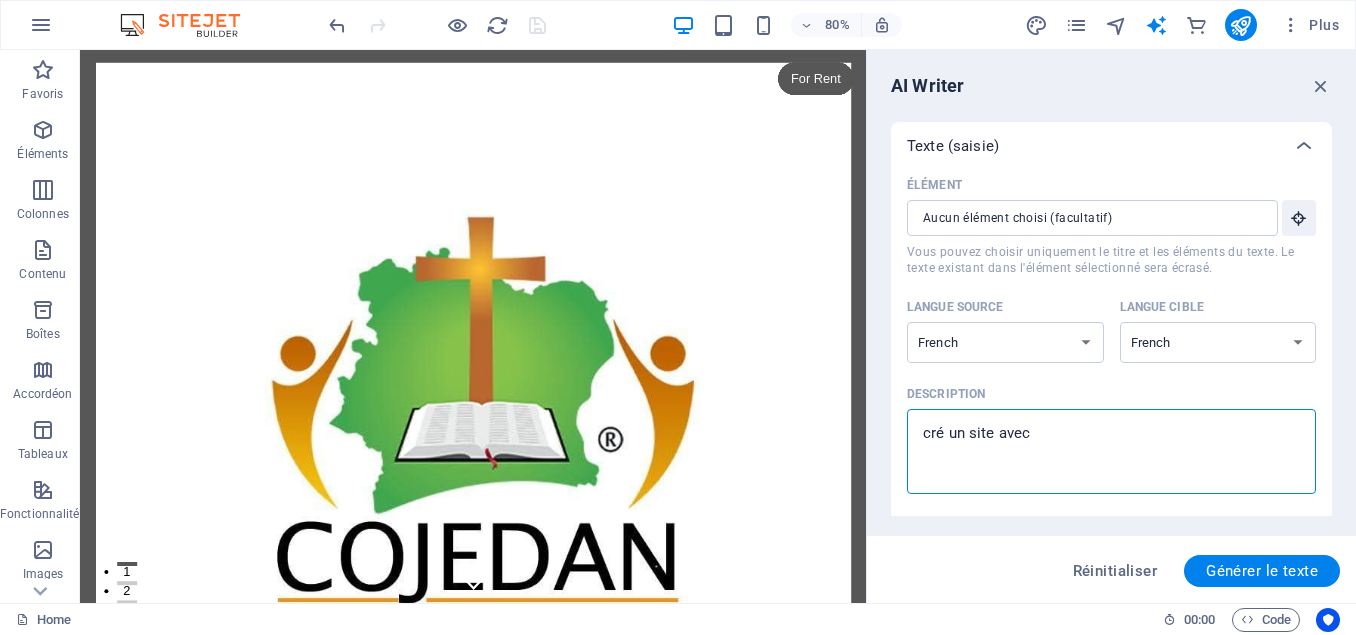 type on "x" 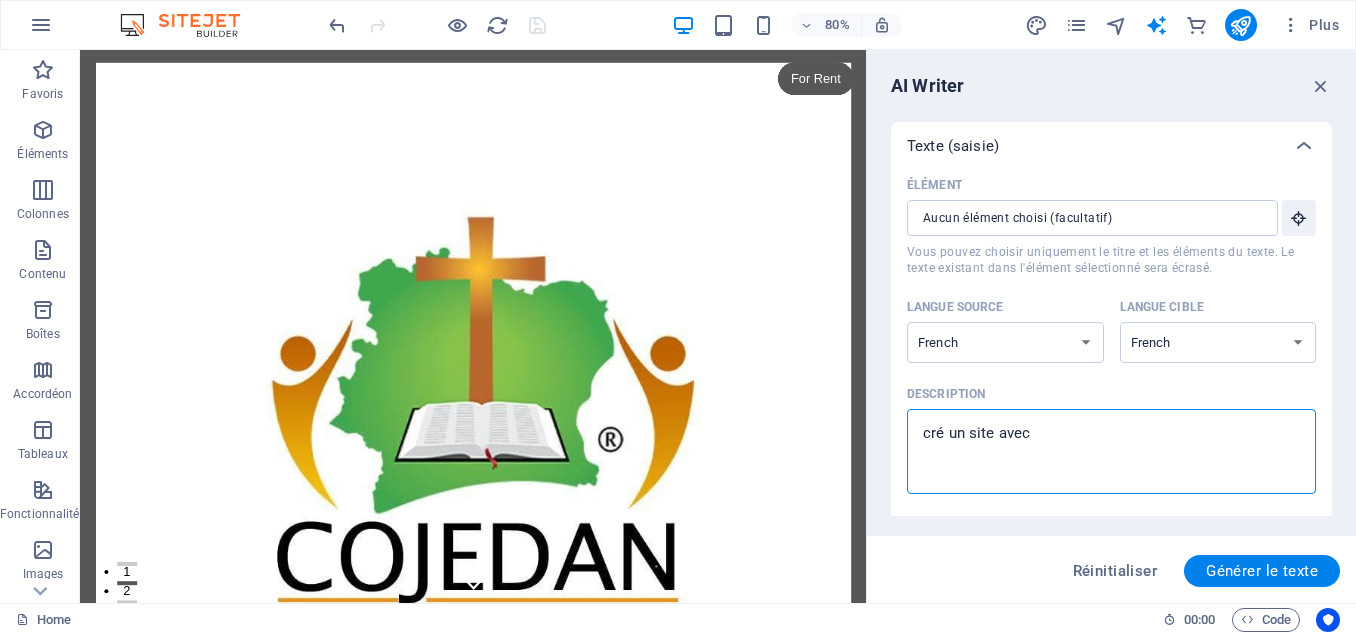 type on "cré un site avec 4" 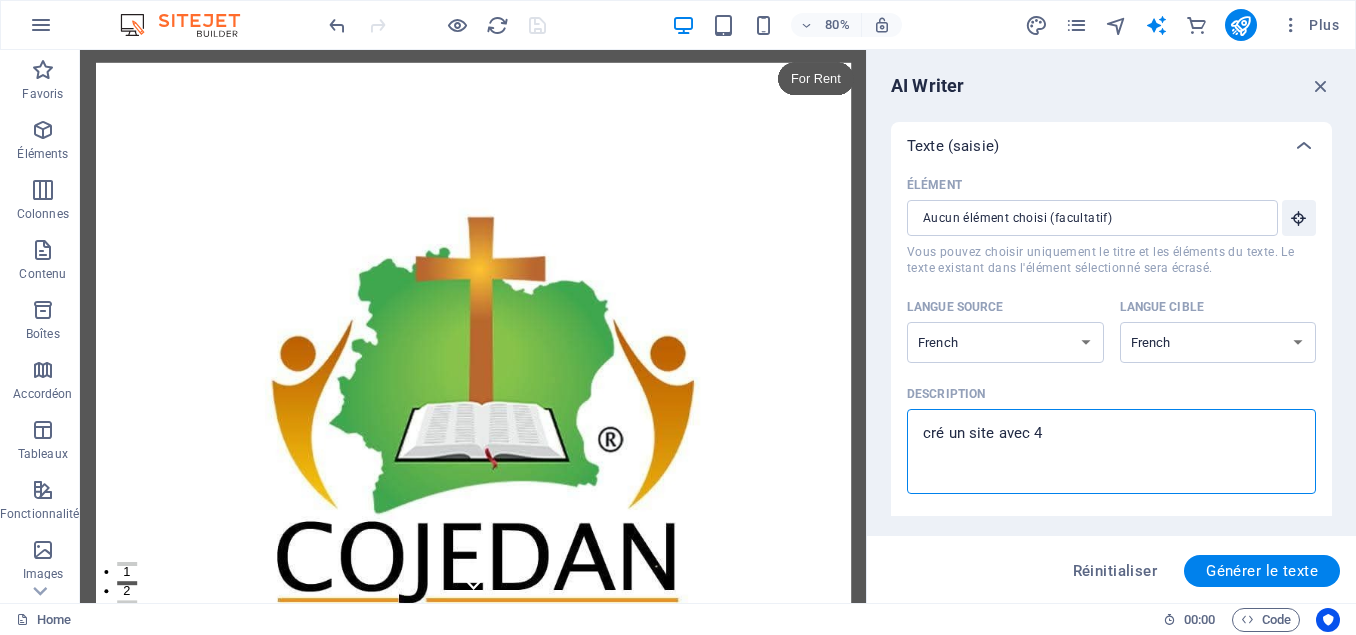 type on "cré un site avec 4" 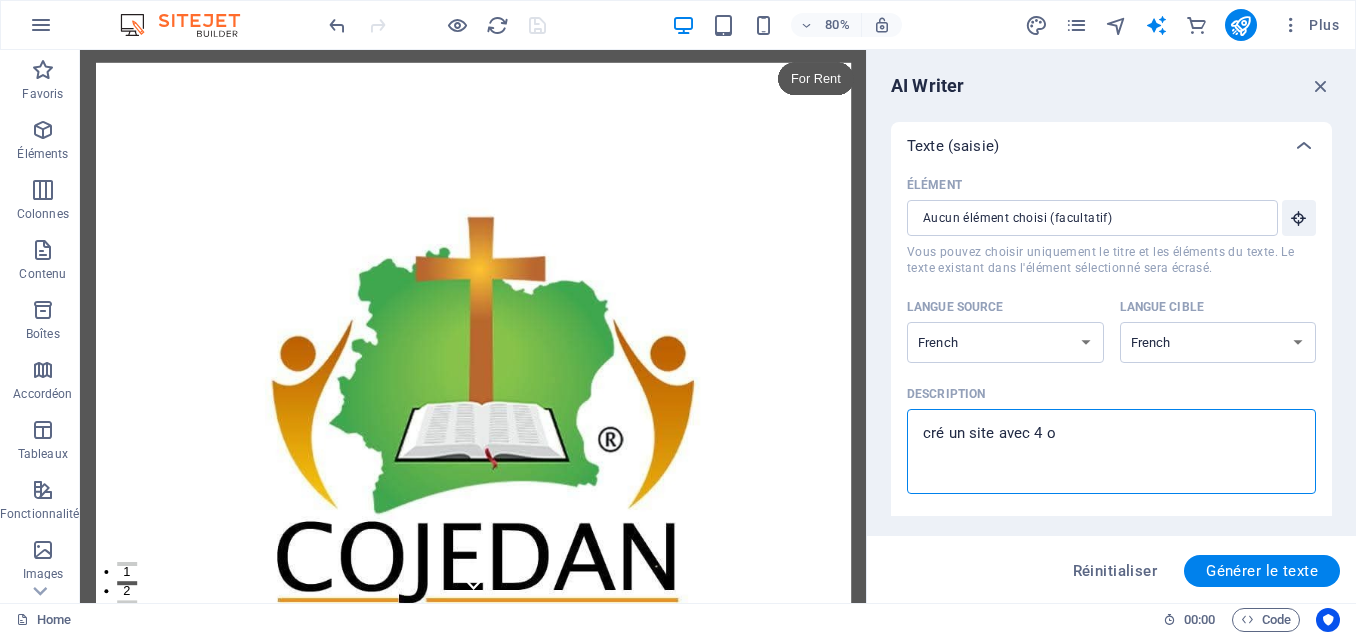 type on "cré un site avec 4 on" 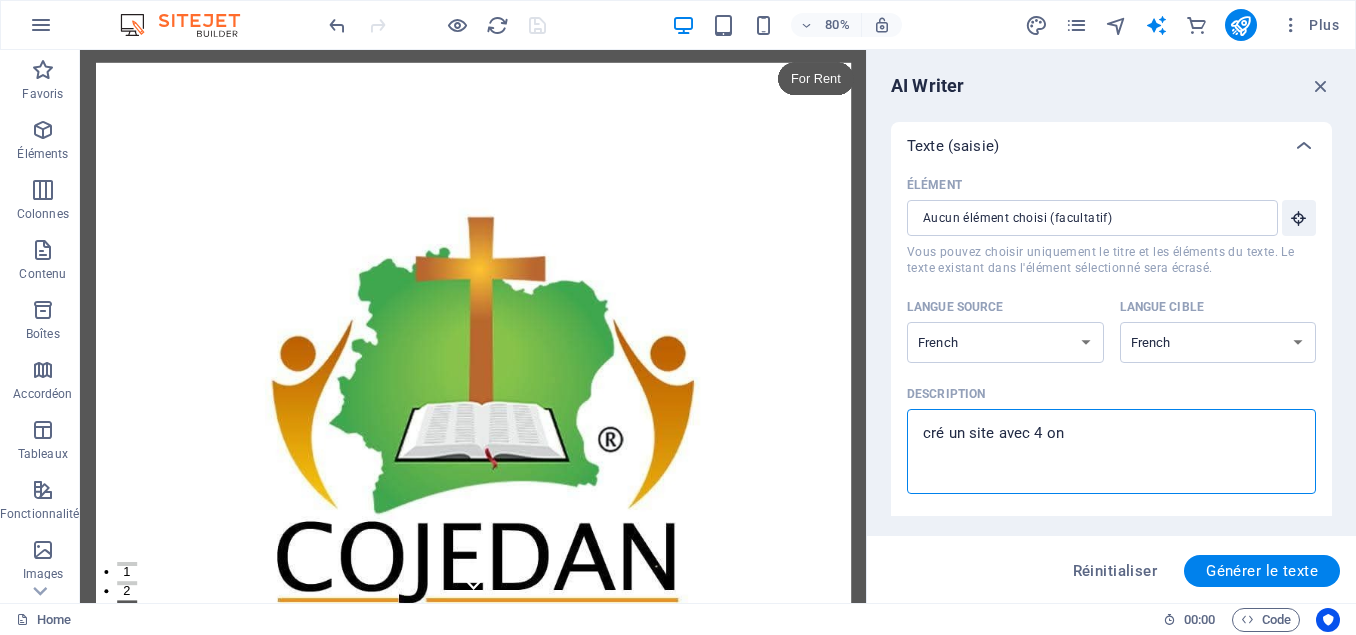 type on "cré un site avec 4 ong" 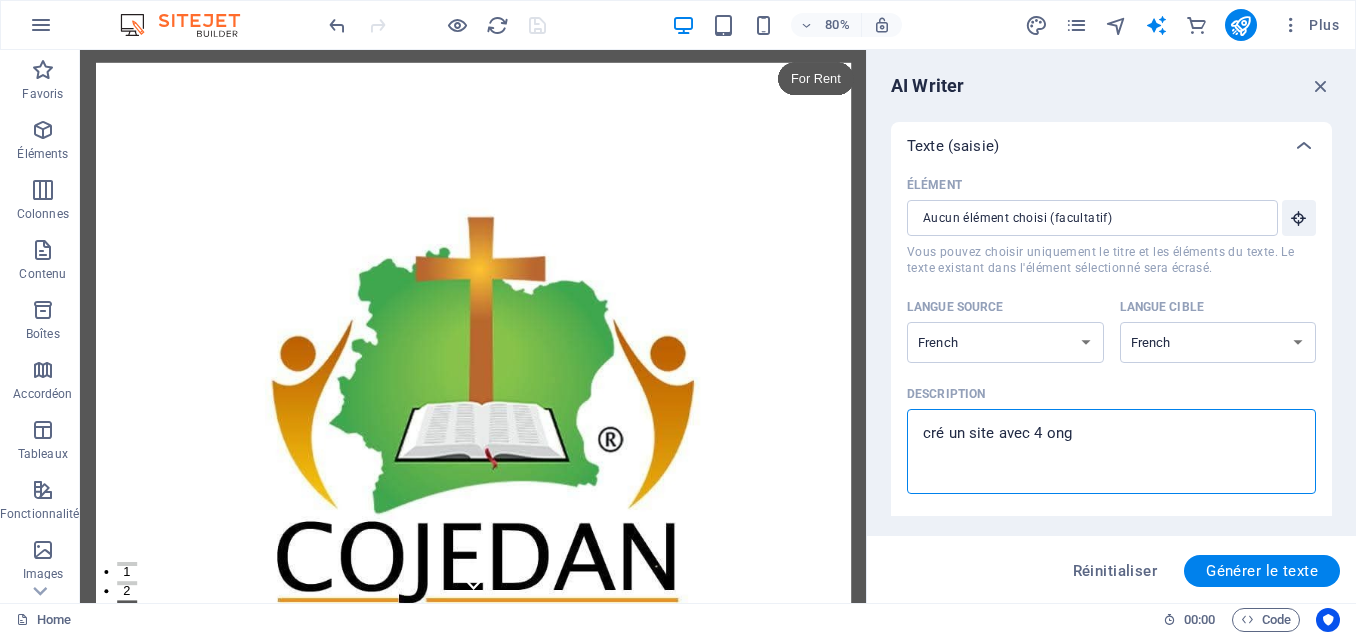 type on "cré un site avec 4 ongl" 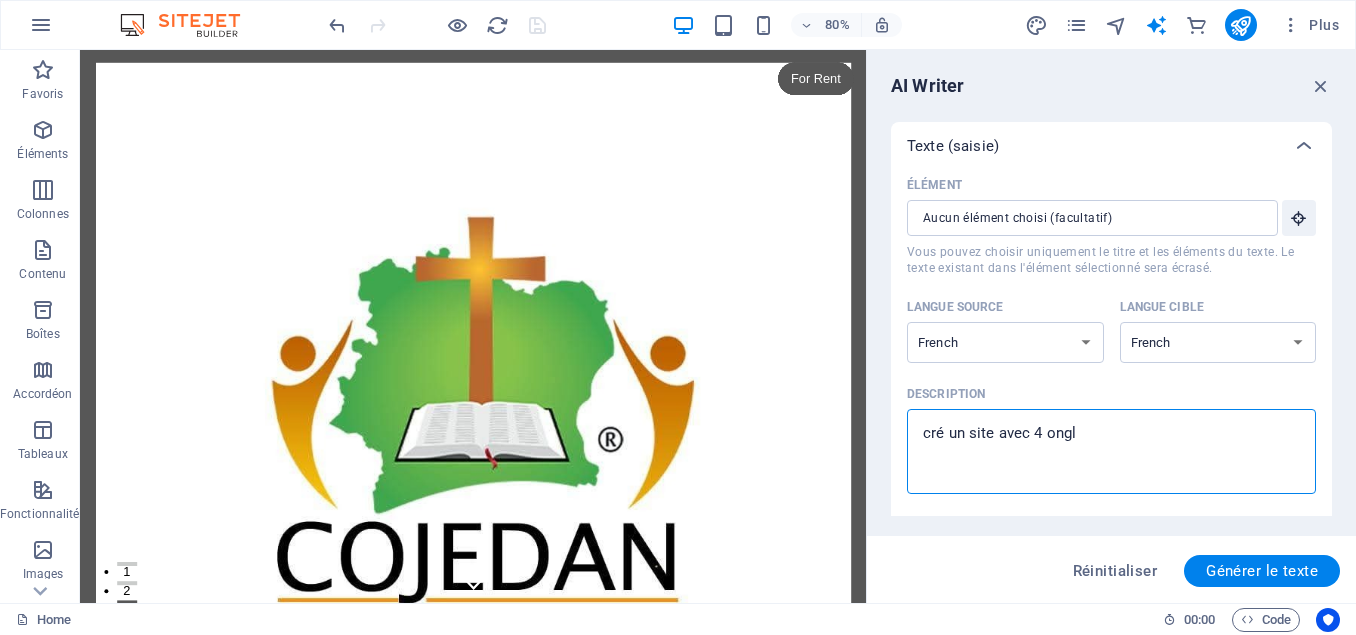 type on "cré un site avec 4 ongle" 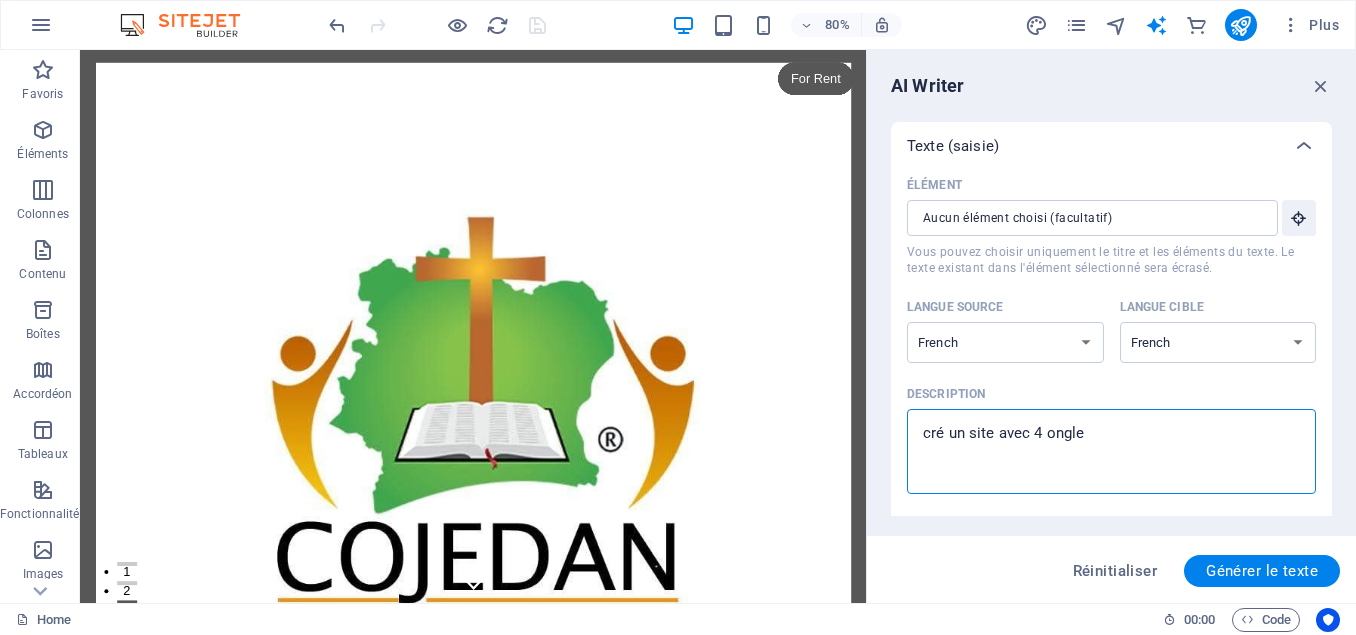 type on "cré un site avec 4 onglet" 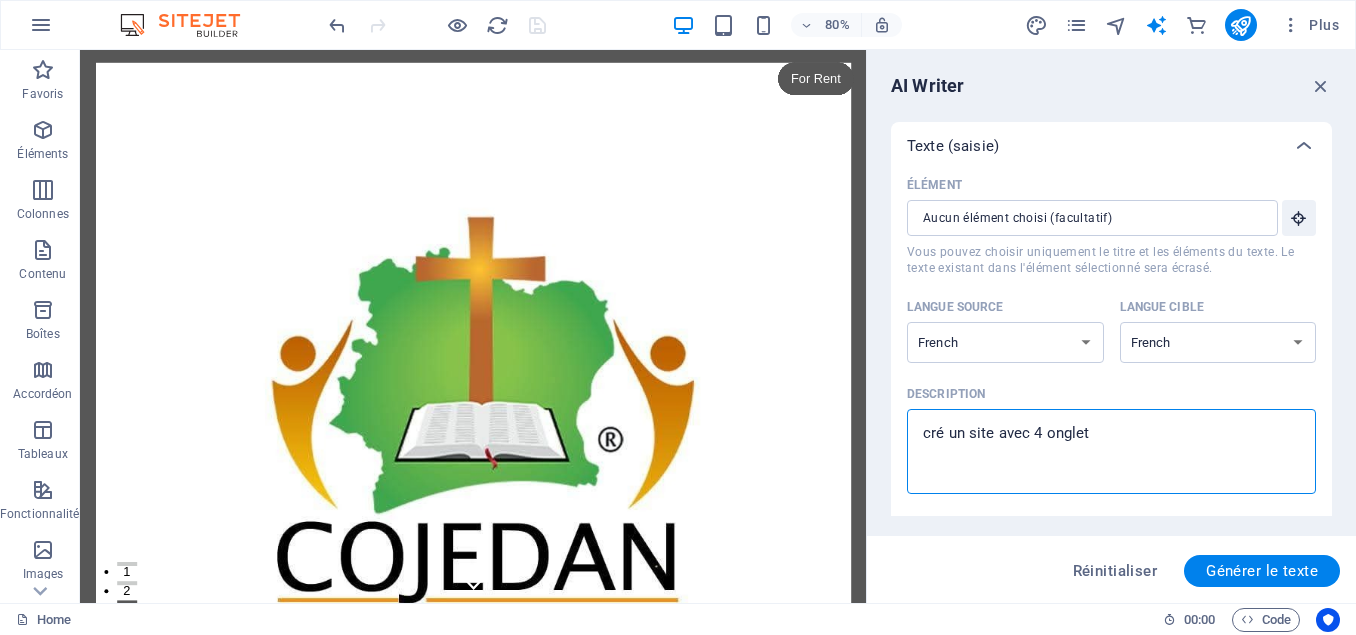 type on "cré un site avec 4 onglet" 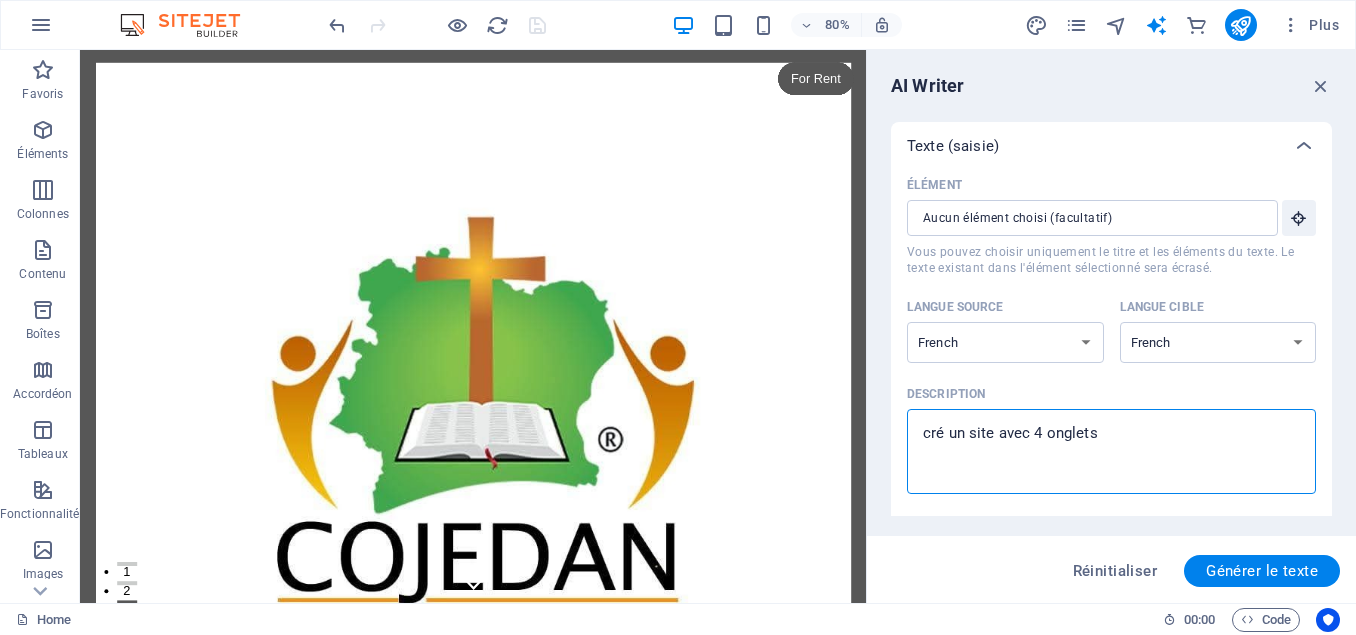 type on "cré un site avec 4 onglets" 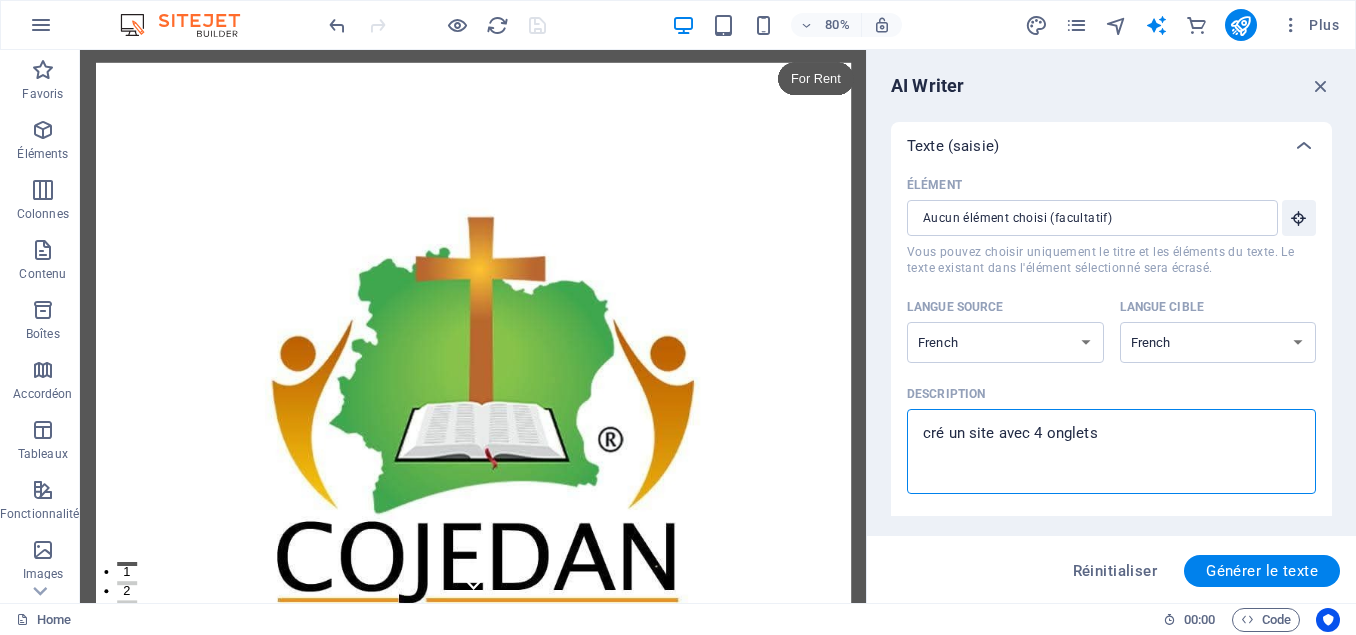 type on "cré un site avec 4 onglets :" 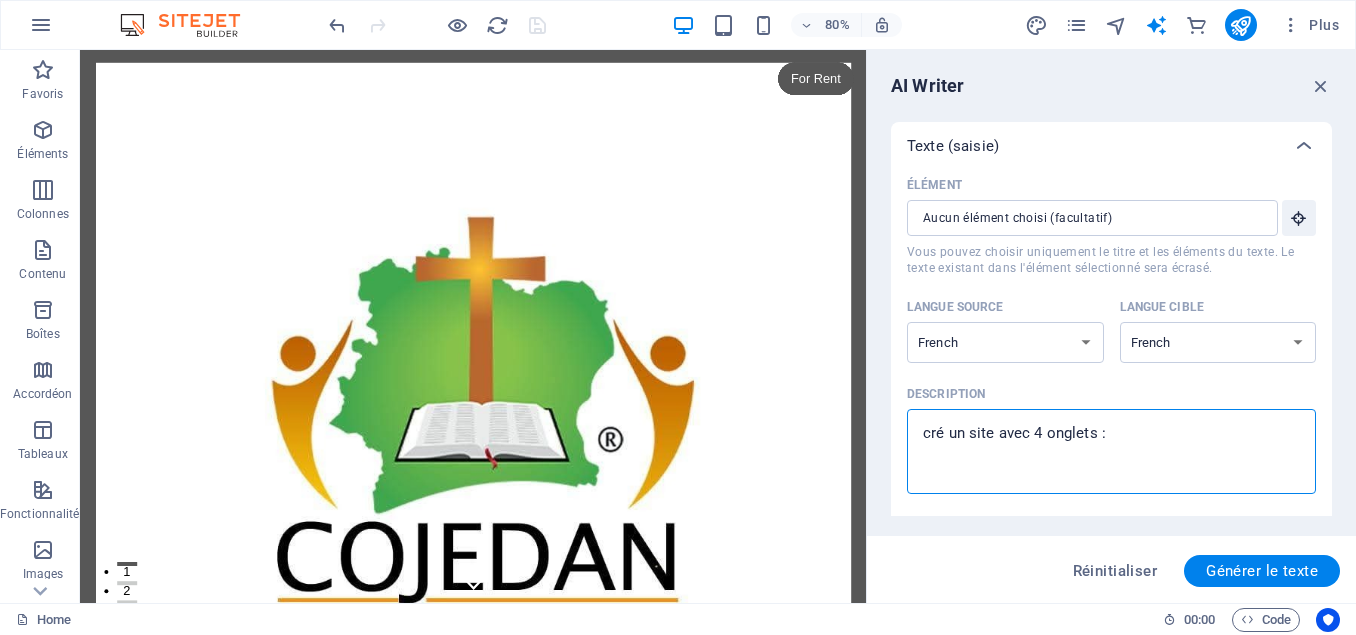 type on "cré un site avec 4 onglets :" 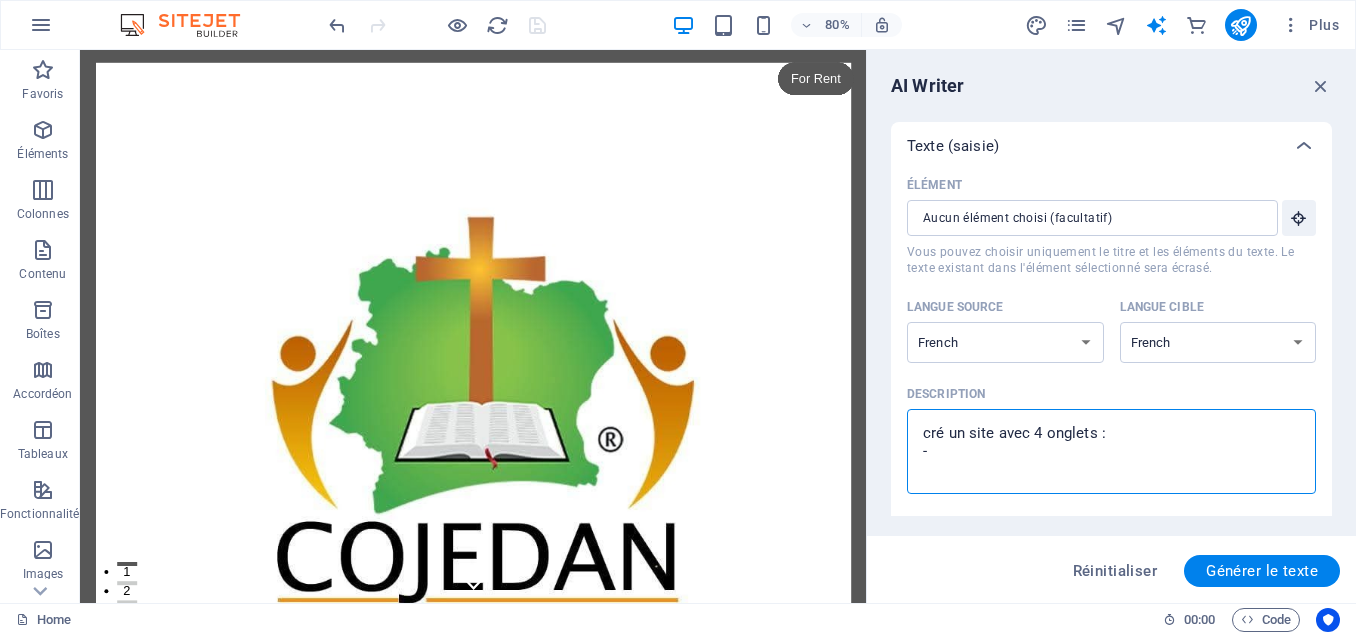 type on "cré un site avec 4 onglets :
-" 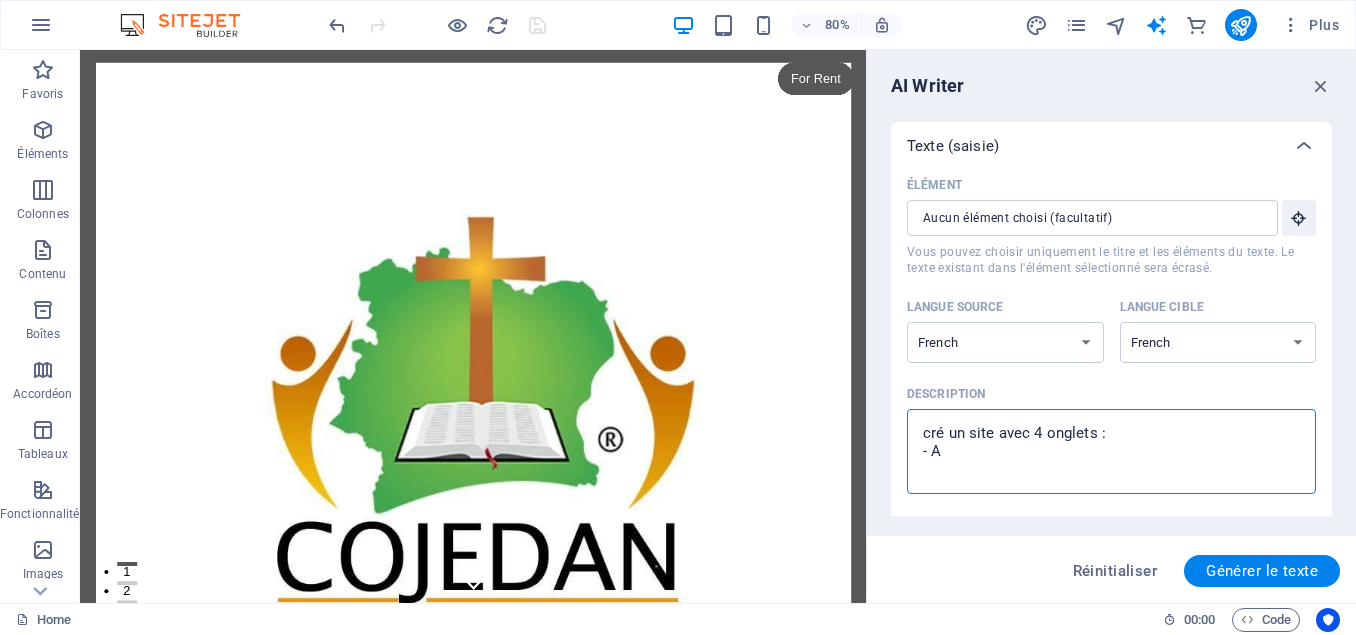 type on "cré un site avec 4 onglets :
- Ac" 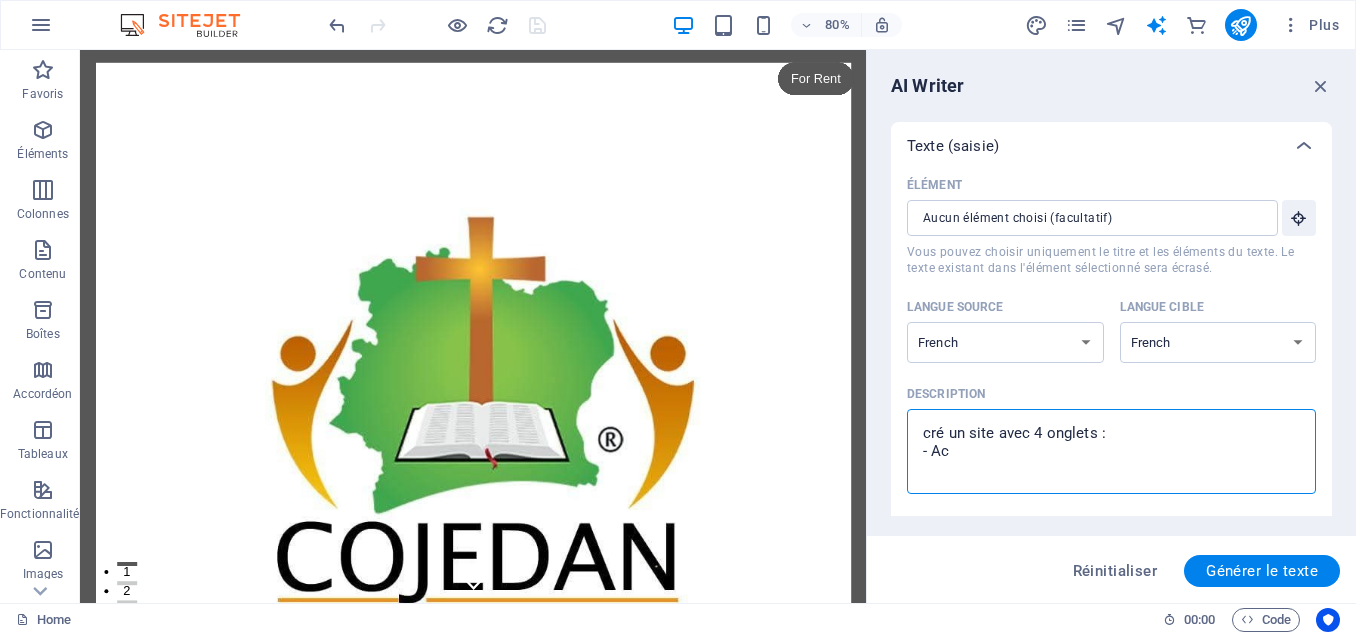 type on "cré un site avec 4 onglets :
- Acc" 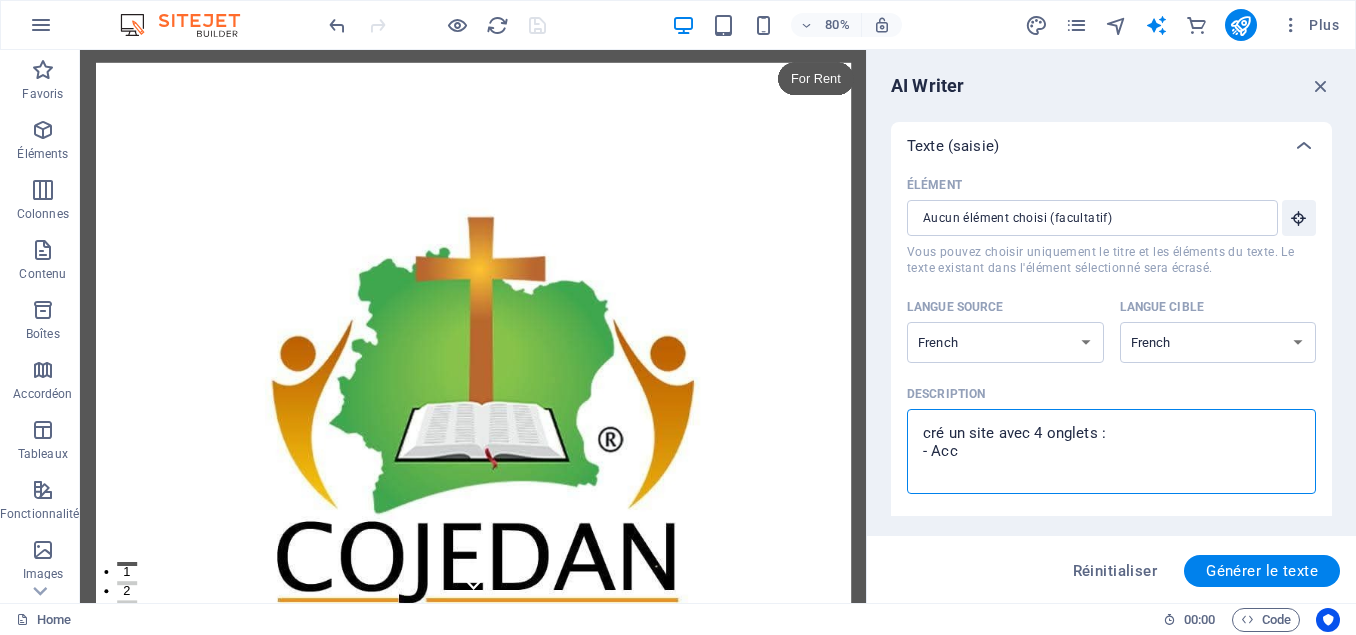 type on "cré un site avec 4 onglets :
- Accu" 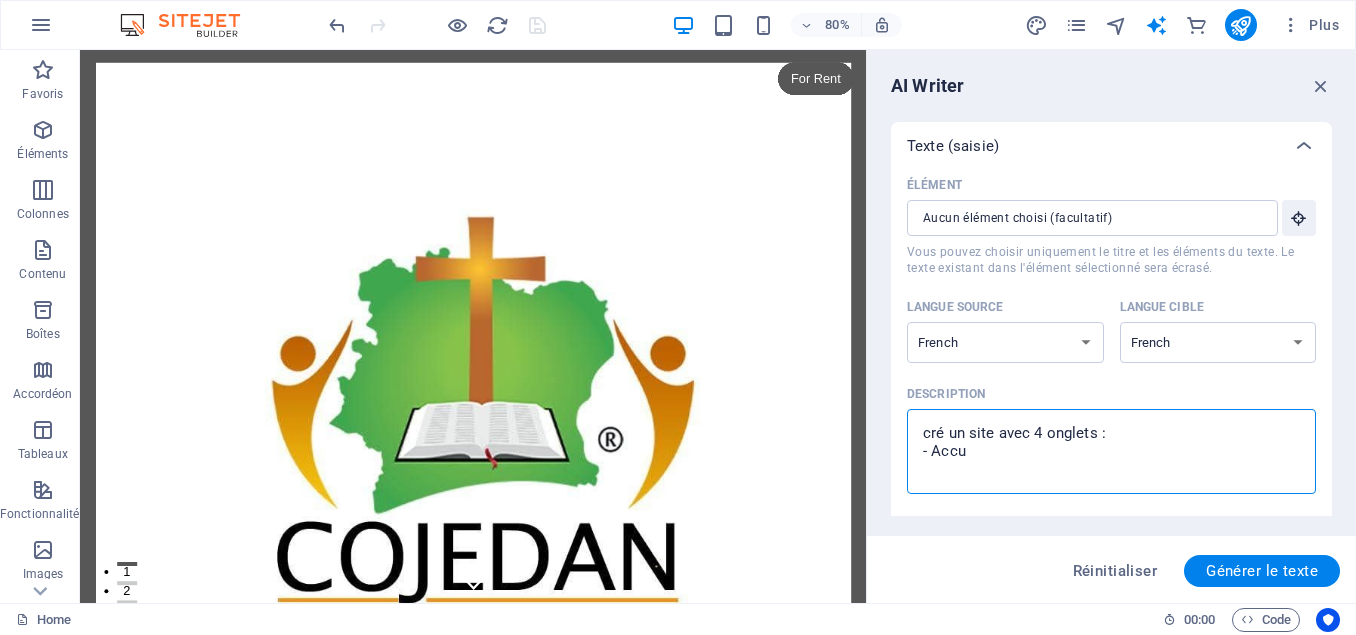 type on "cré un site avec 4 onglets :
- Accue" 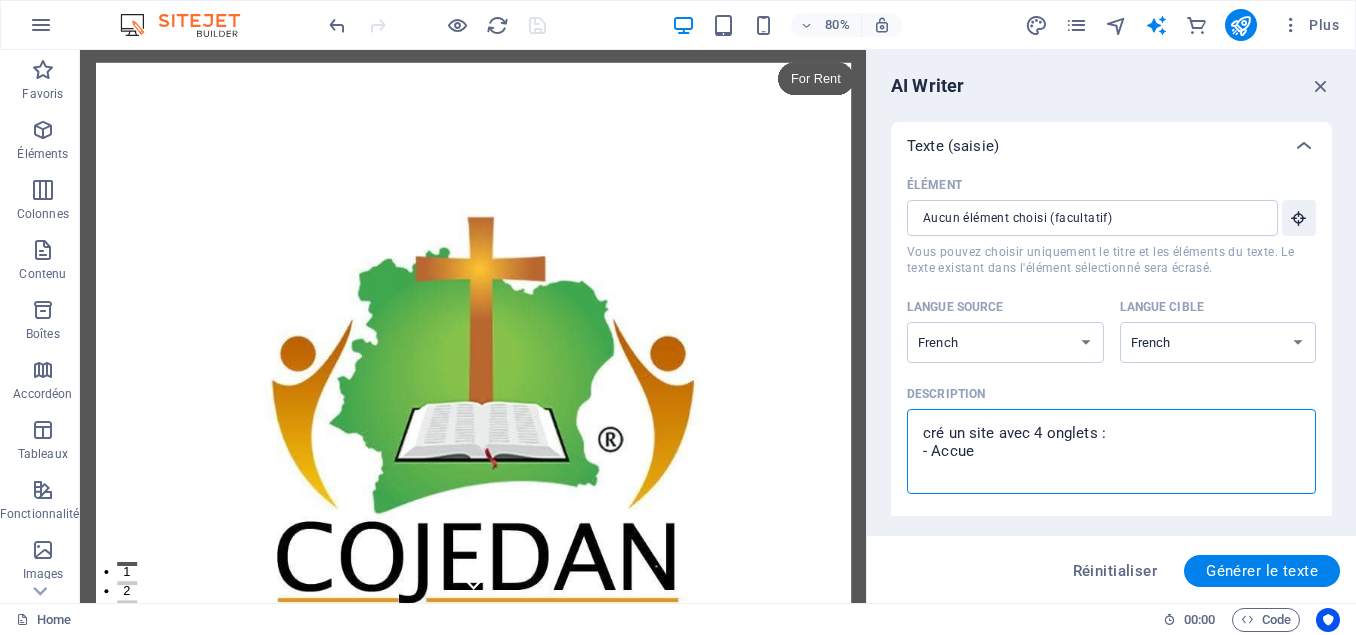 type on "cré un site avec 4 onglets :
- Accuei" 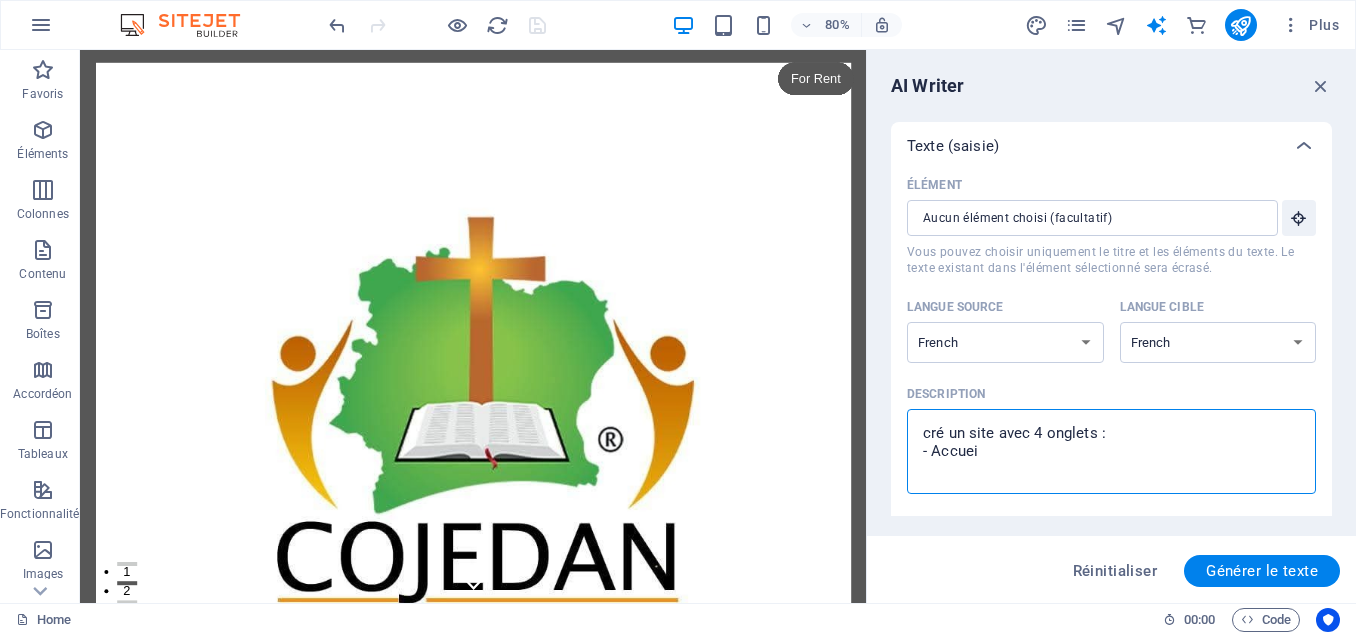 type on "cré un site avec 4 onglets :
- Accueil" 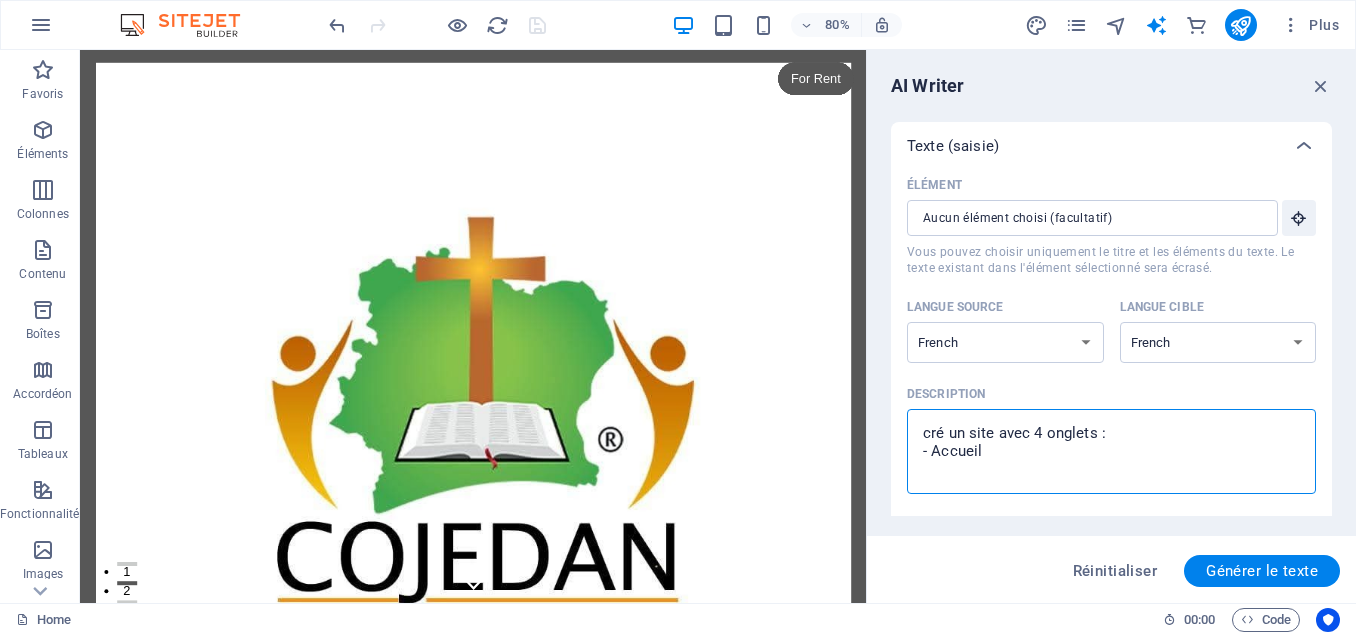 type on "cré un site avec 4 onglets :
- Accueil" 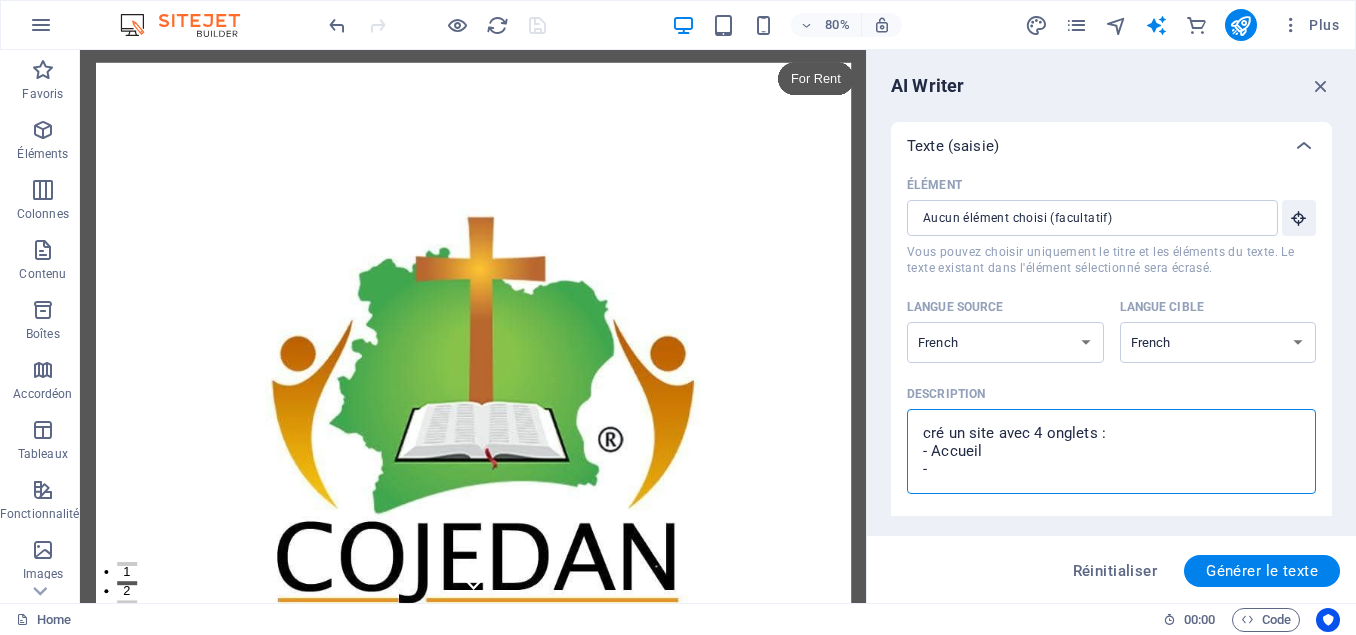 type on "cré un site avec 4 onglets :
- Accueil
-" 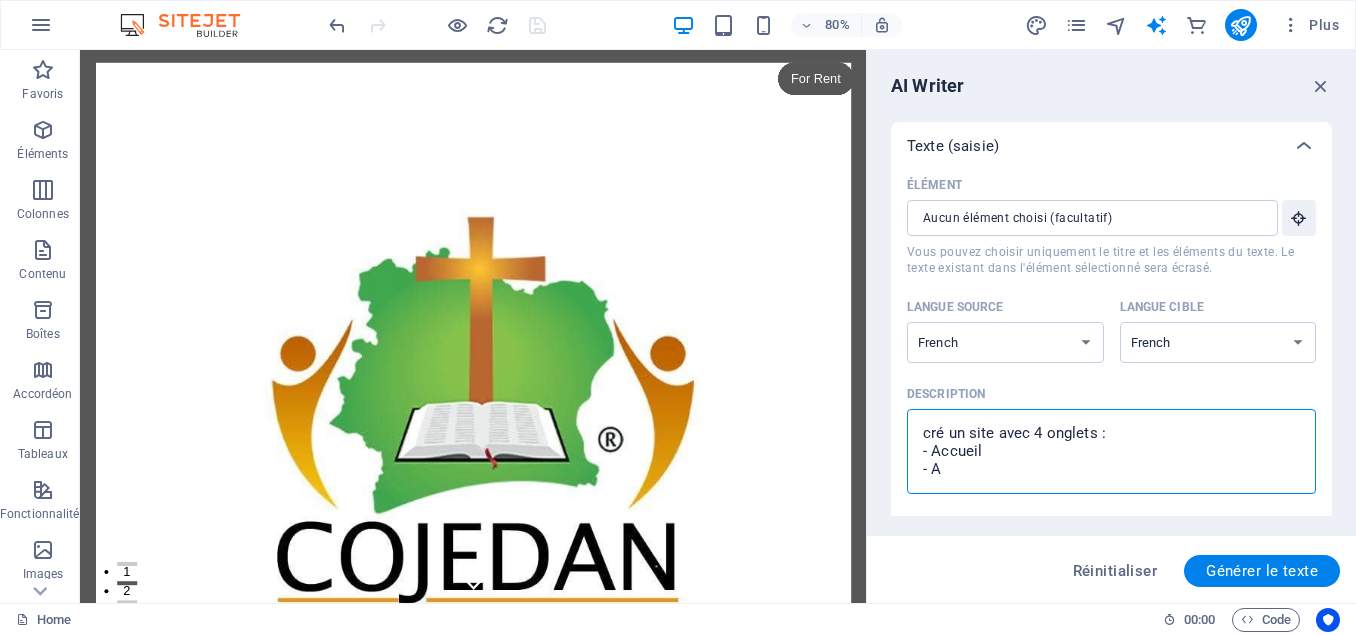 type on "x" 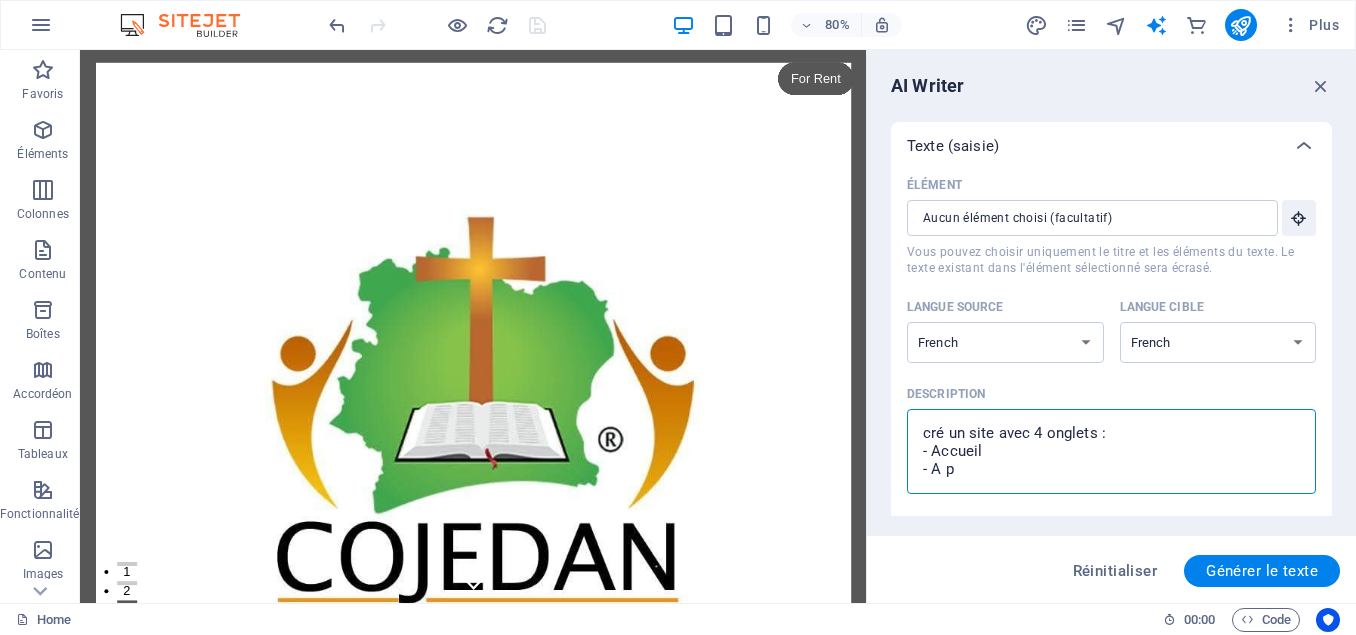 type on "cré un site avec 4 onglets :
- Accueil
- A pr" 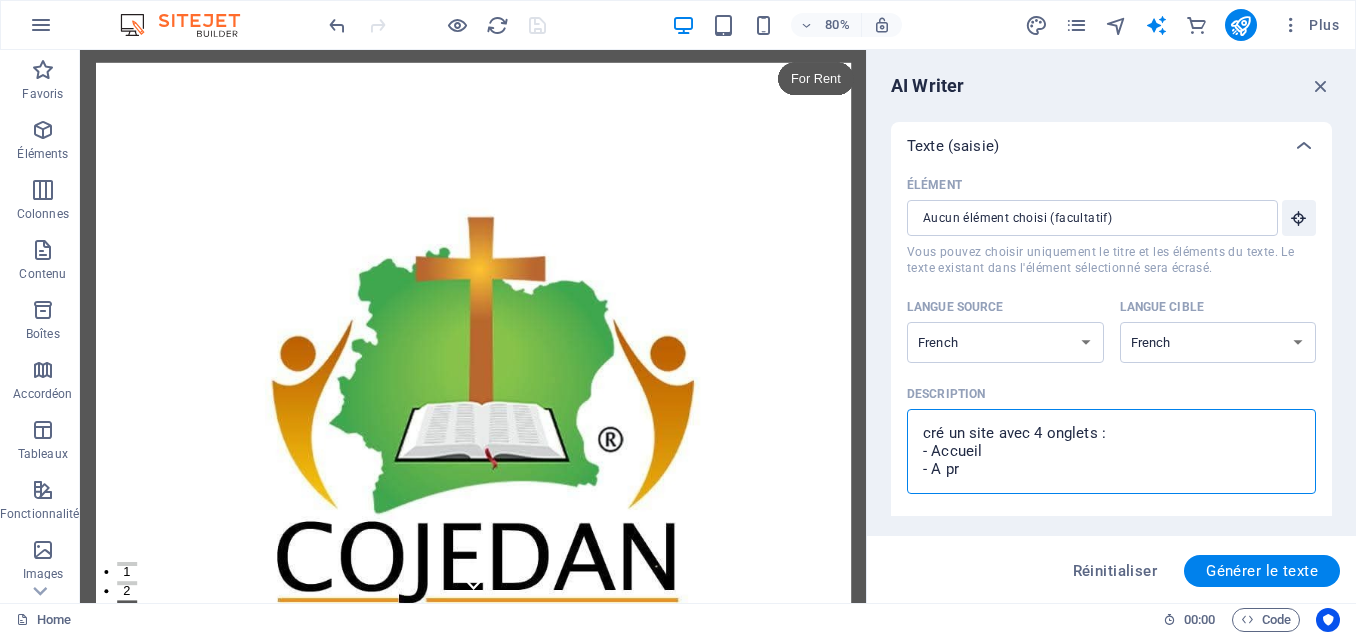 type on "cré un site avec 4 onglets :
- Accueil
- A pro" 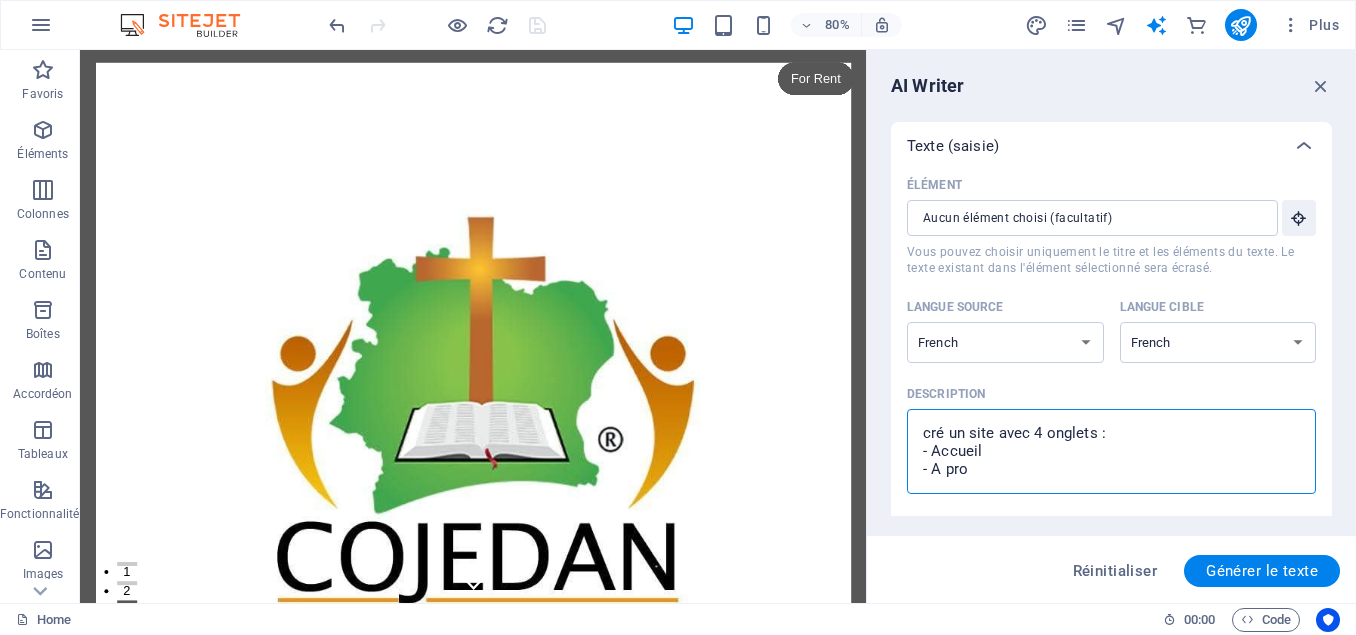 type on "cré un site avec 4 onglets :
- Accueil
- A prop" 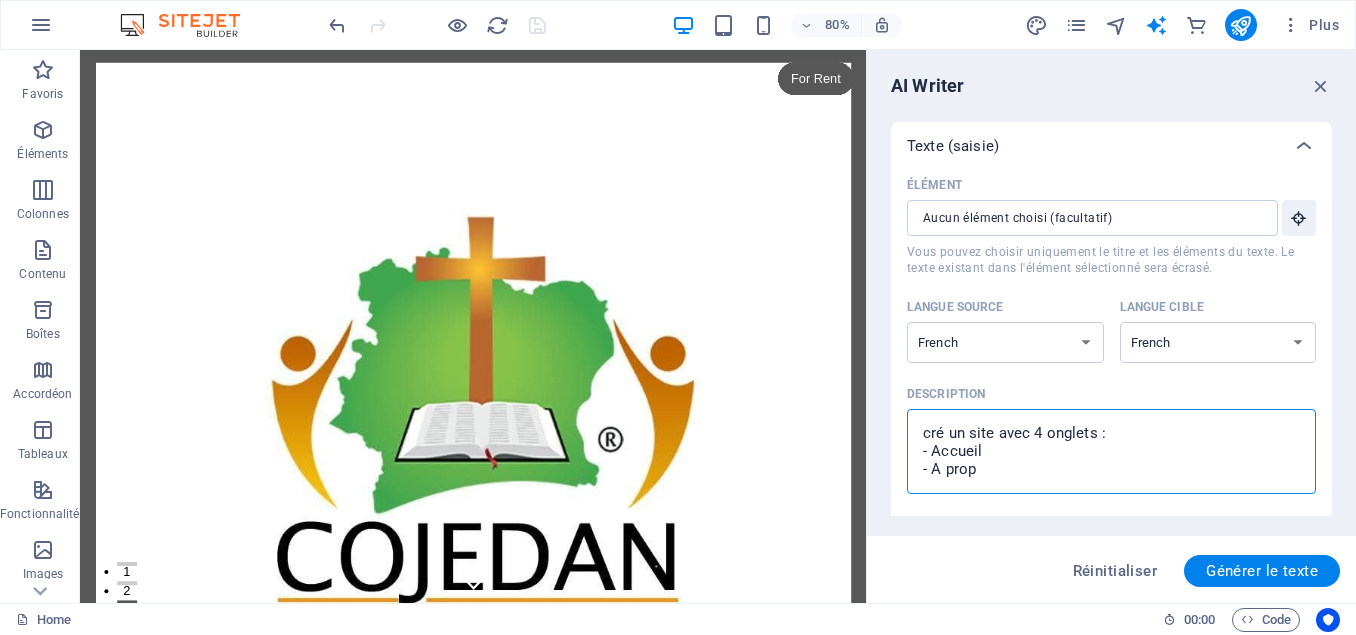 type on "cré un site avec 4 onglets :
- Accueil
- A propo" 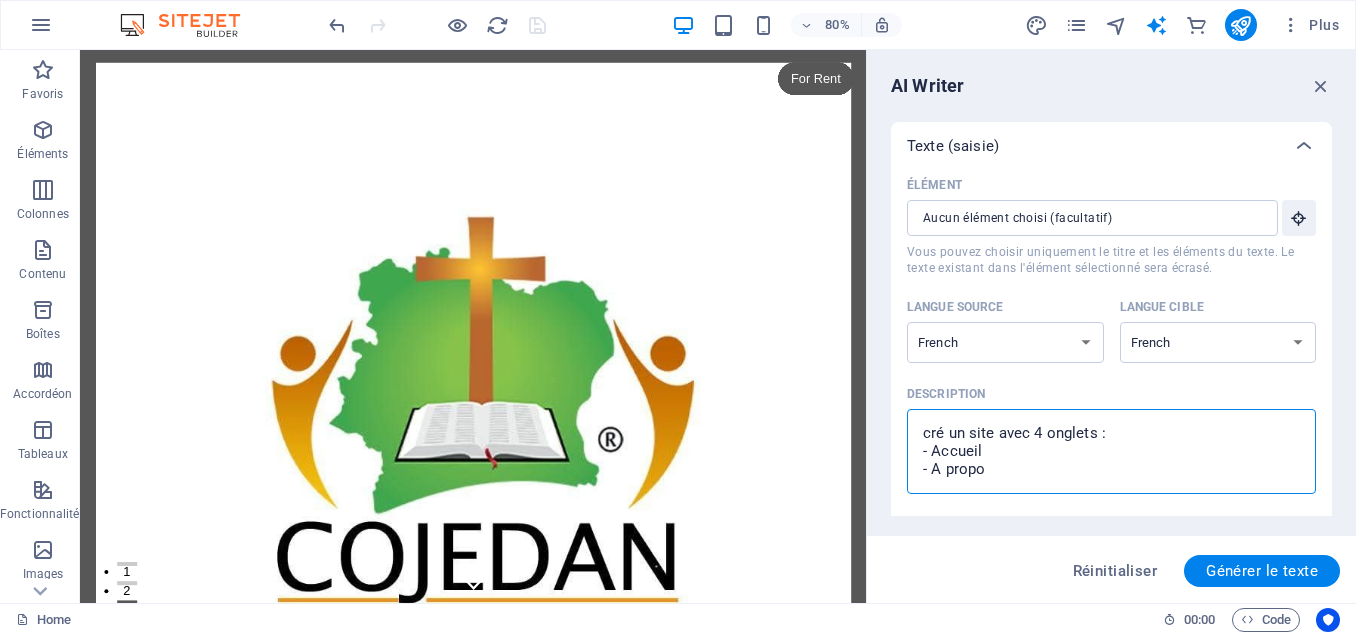 type on "cré un site avec 4 onglets :
- Accueil
- A propos" 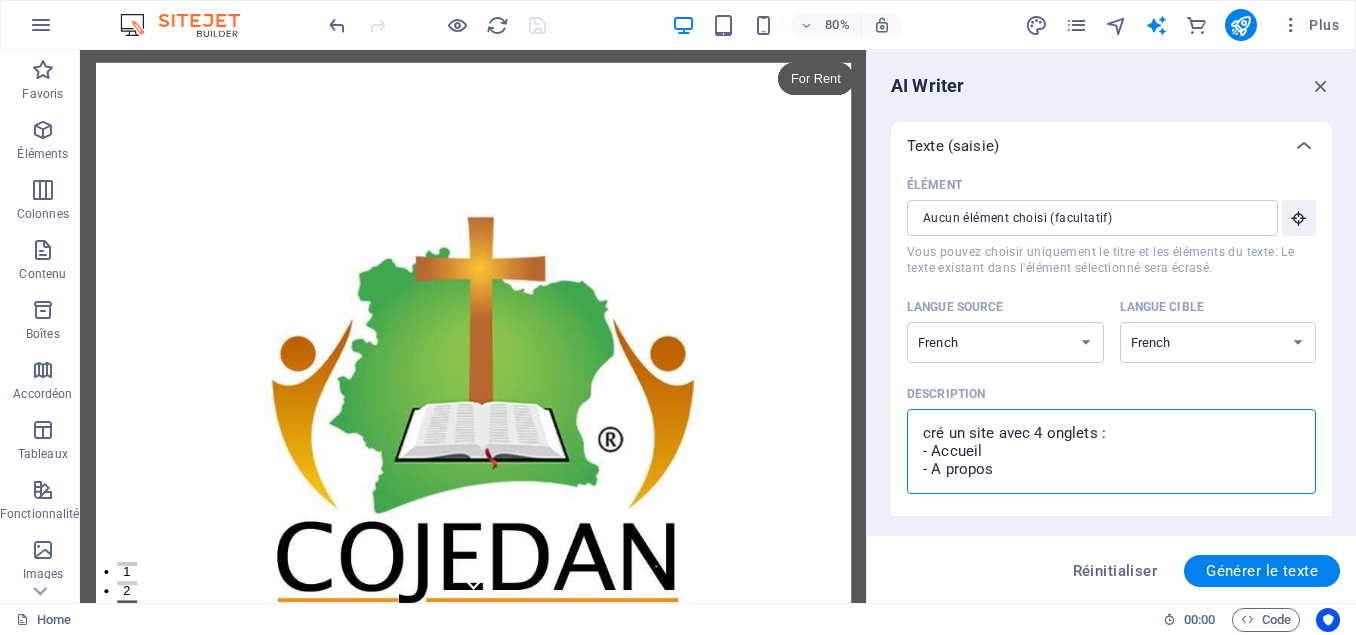 type on "cré un site avec 4 onglets :
- Accueil
- A propos" 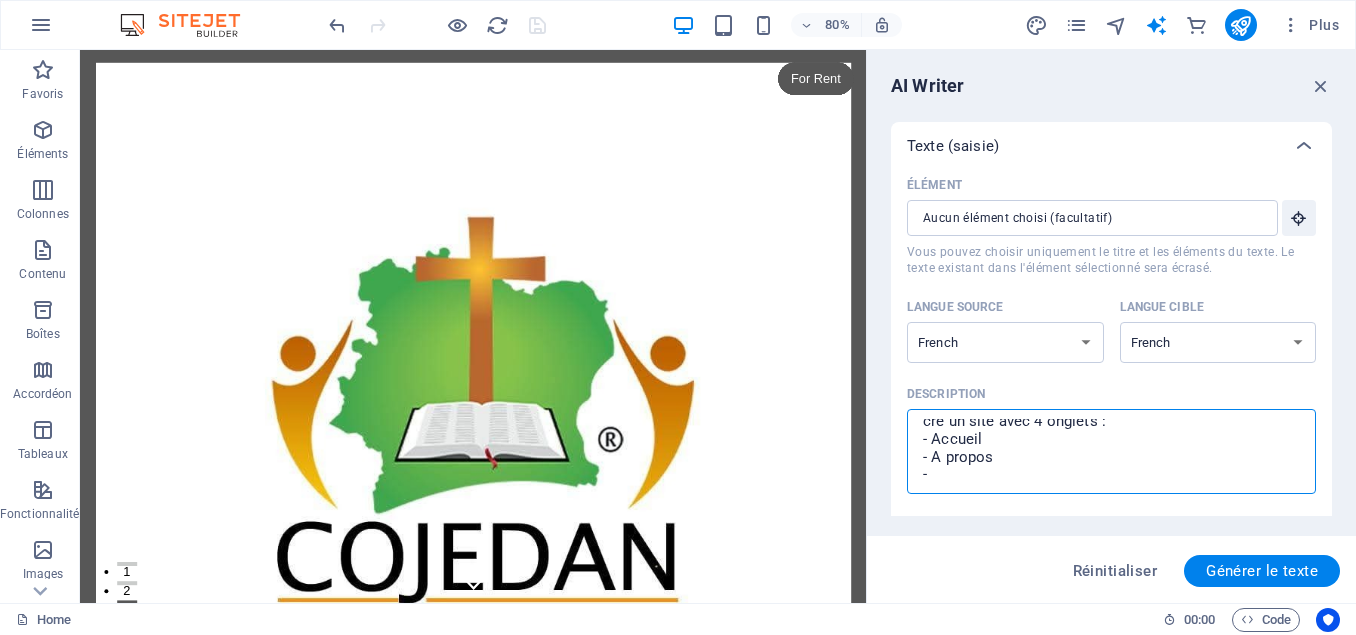 type on "cré un site avec 4 onglets :
- Accueil
- A propos
-" 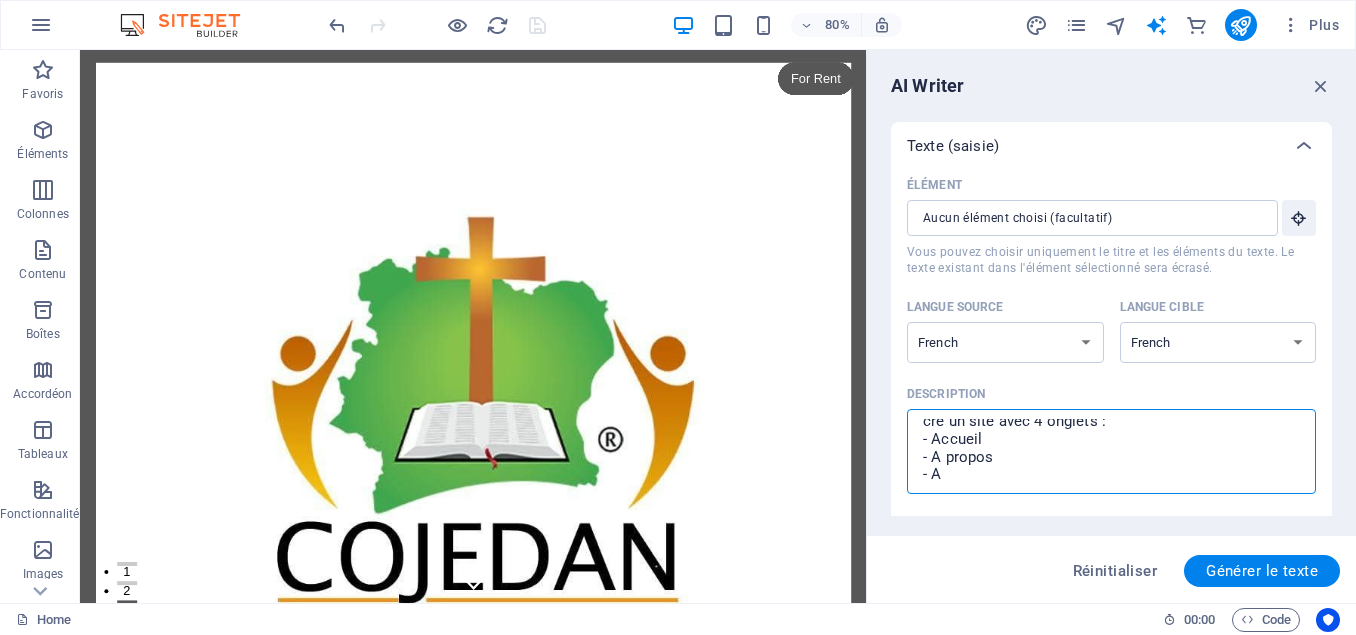 type on "cré un site avec 4 onglets :
- Accueil
- A propos
- Ac" 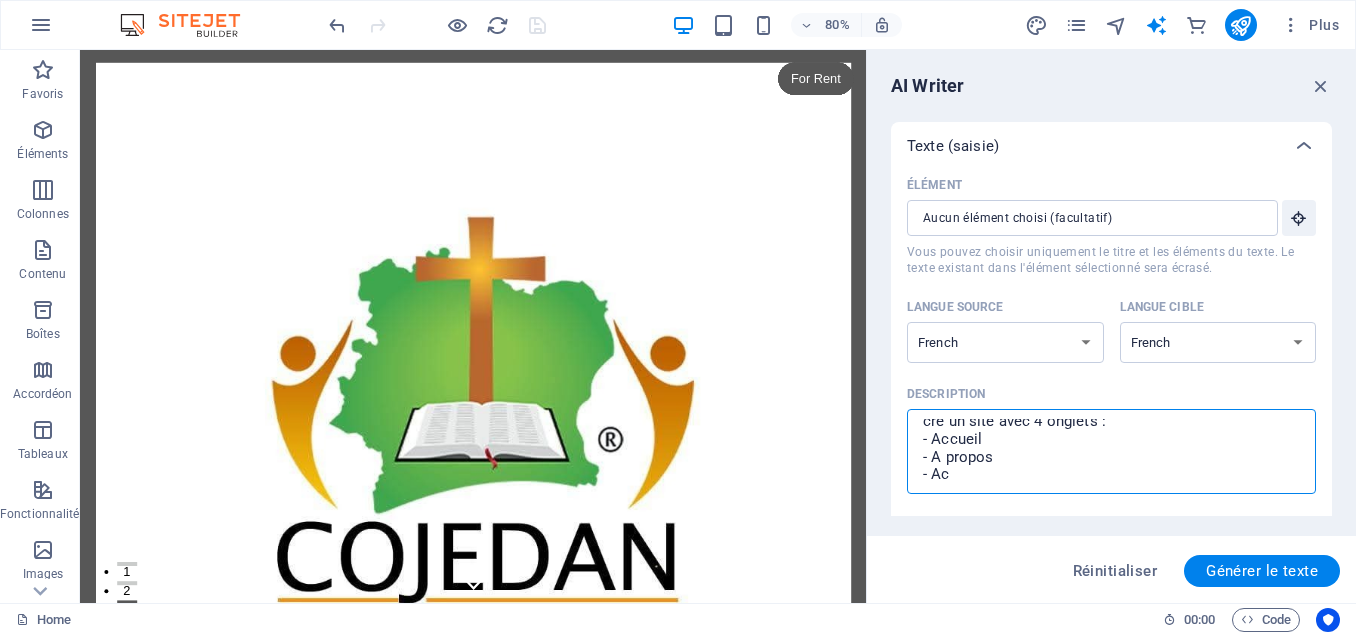 type on "cré un site avec 4 onglets :
- Accueil
- A propos
- Act" 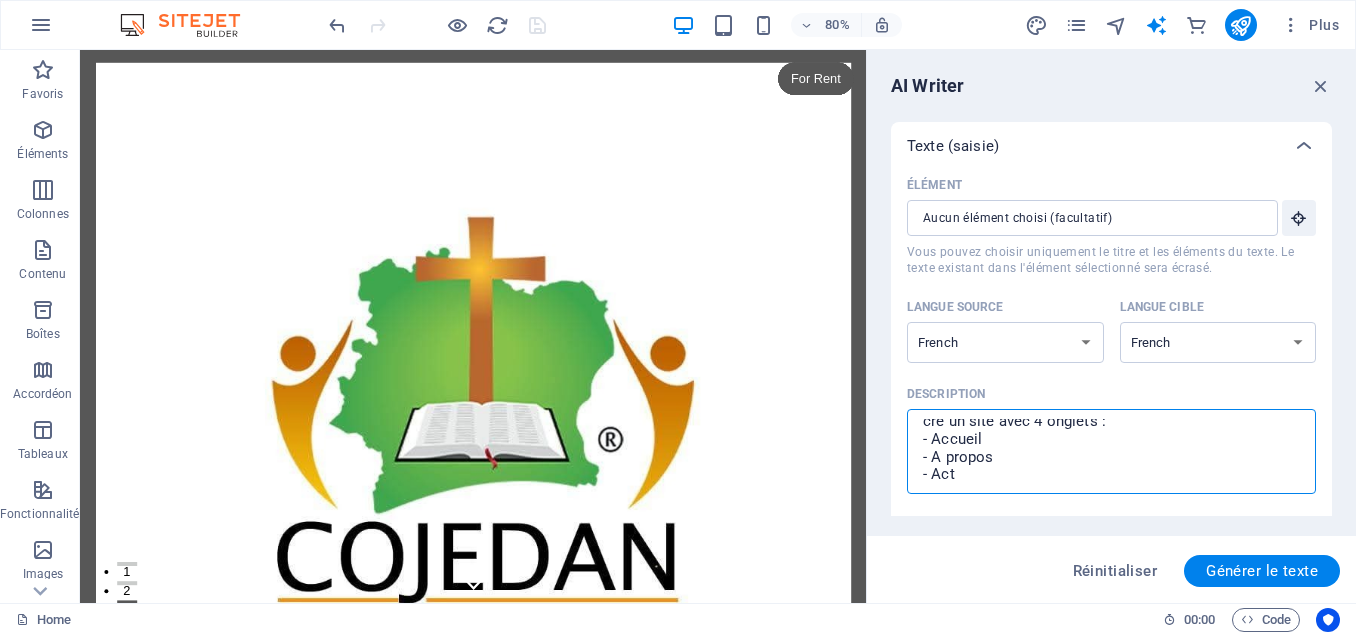 type on "x" 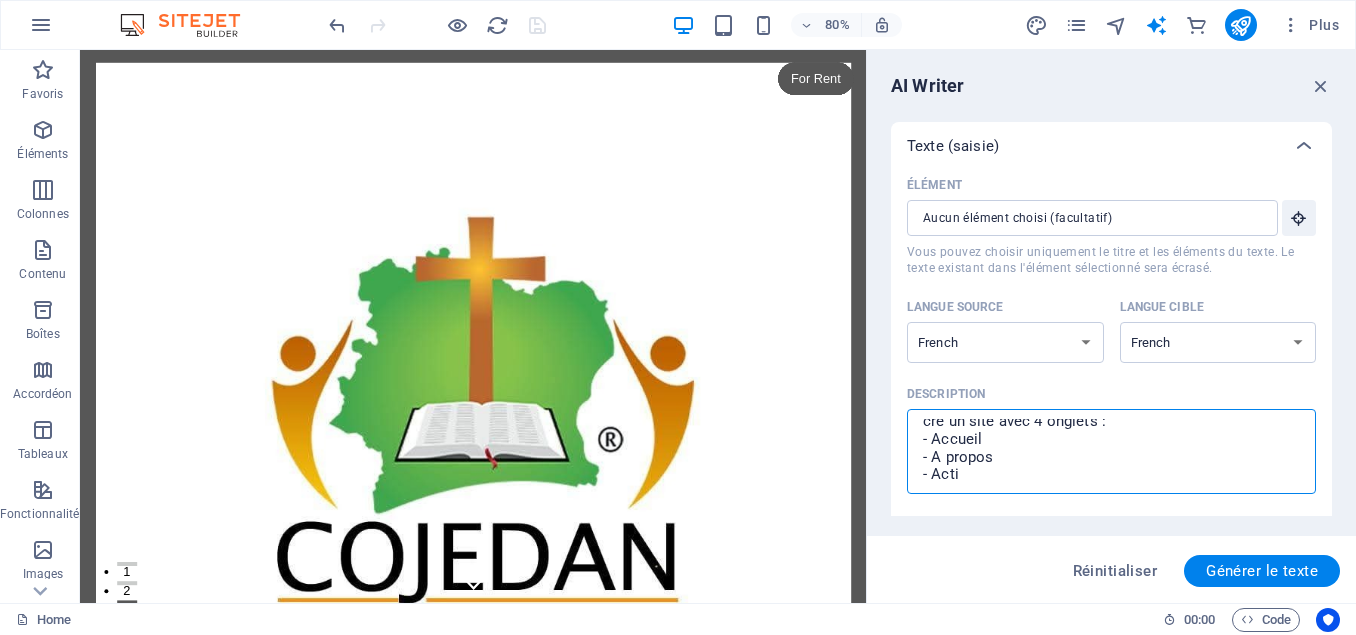 type on "cré un site avec 4 onglets :
- Accueil
- A propos
- Activ" 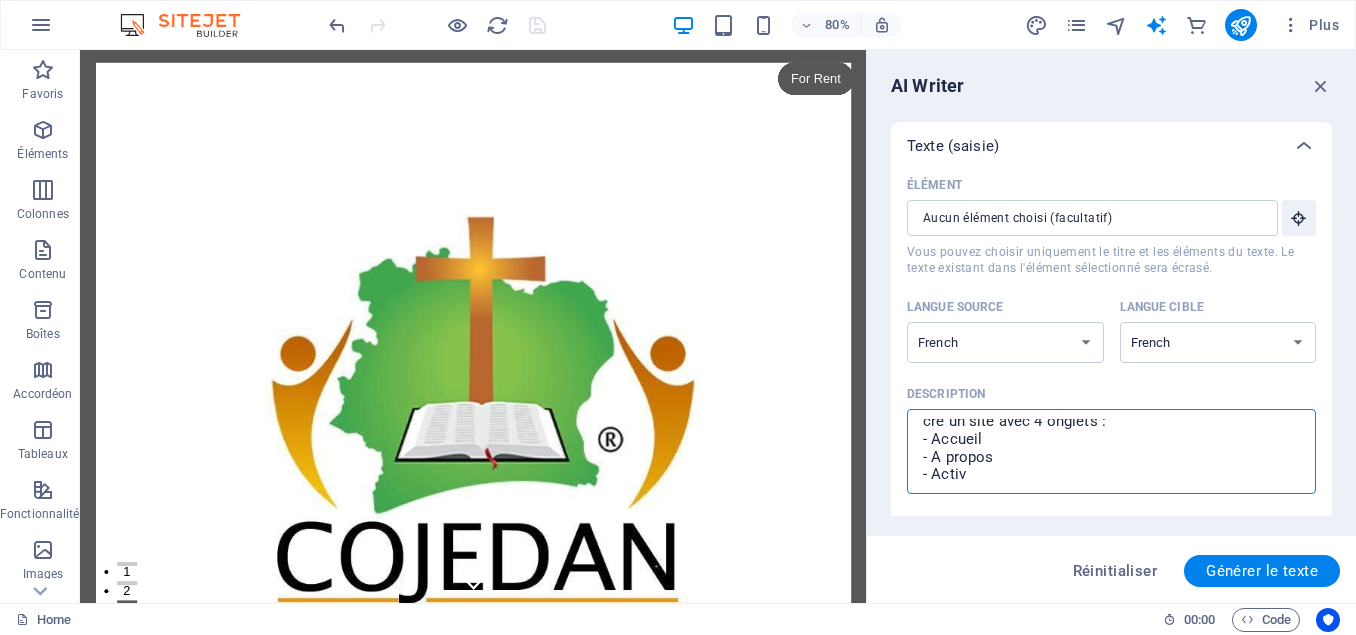 type on "x" 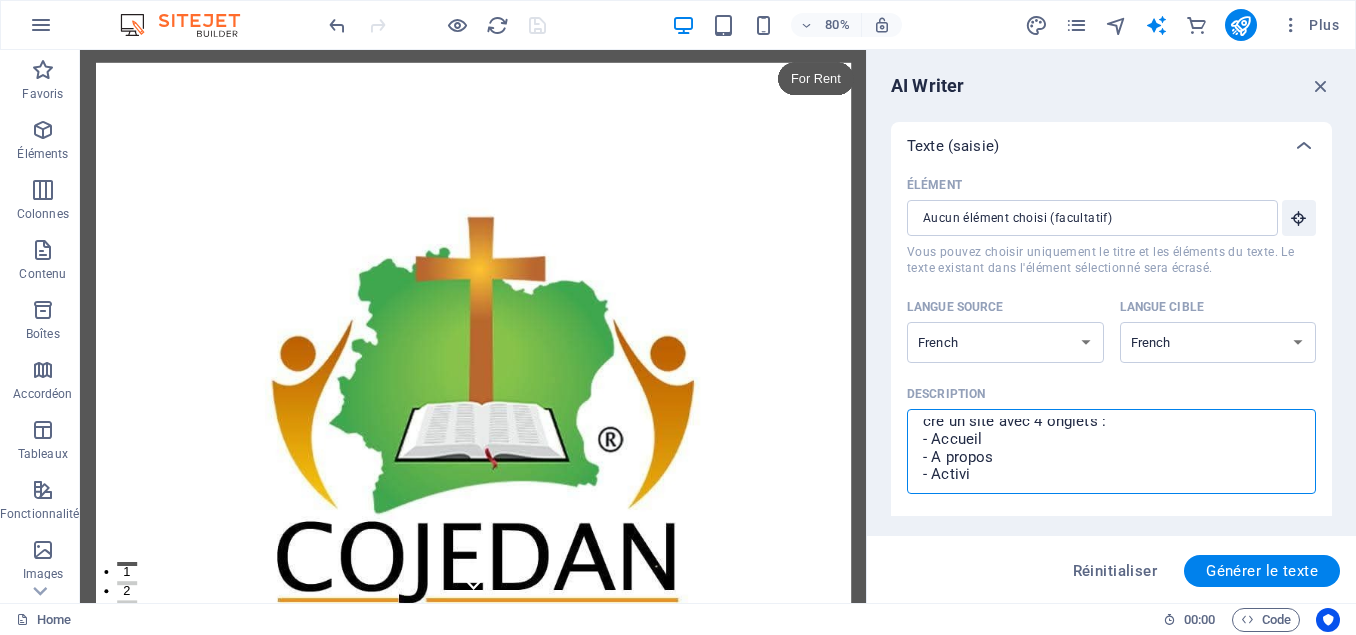 type on "cré un site avec 4 onglets :
- Accueil
- A propos
- Activit" 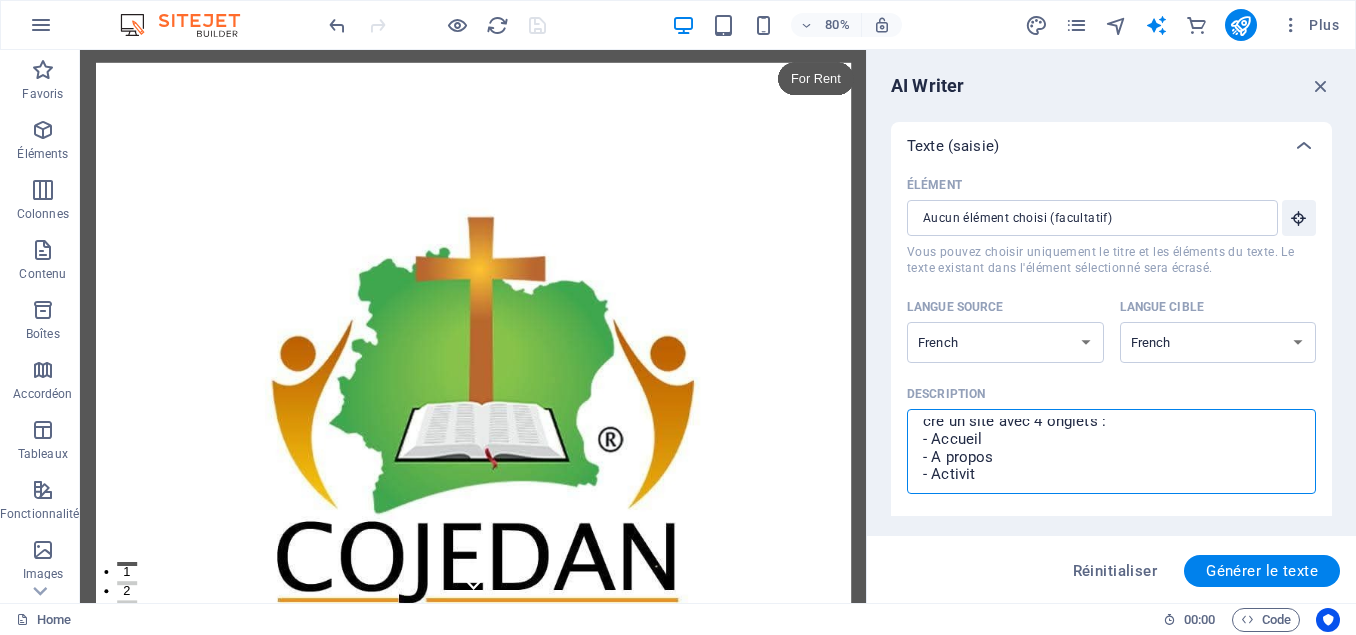type on "cré un site avec 4 onglets :
- Accueil
- A propos
- Activité" 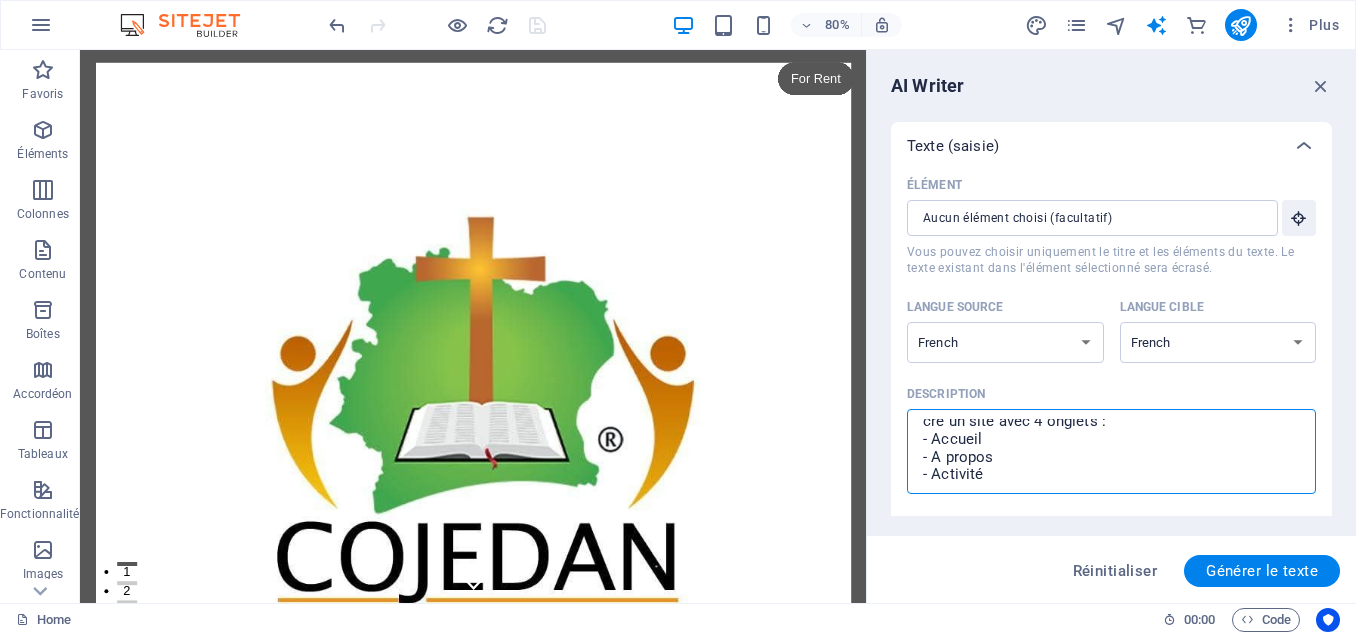 type on "cré un site avec 4 onglets :
- Accueil
- A propos
- Activités" 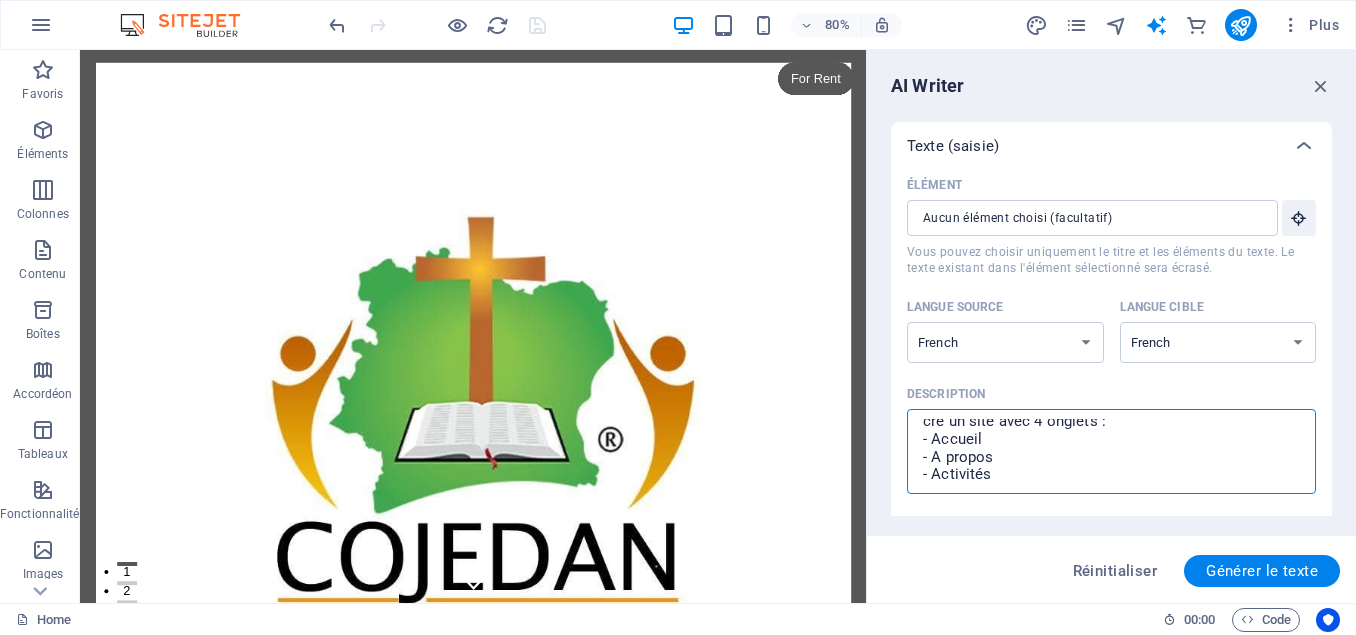 type on "cré un site avec 4 onglets :
- Accueil
- A propos
- Activités" 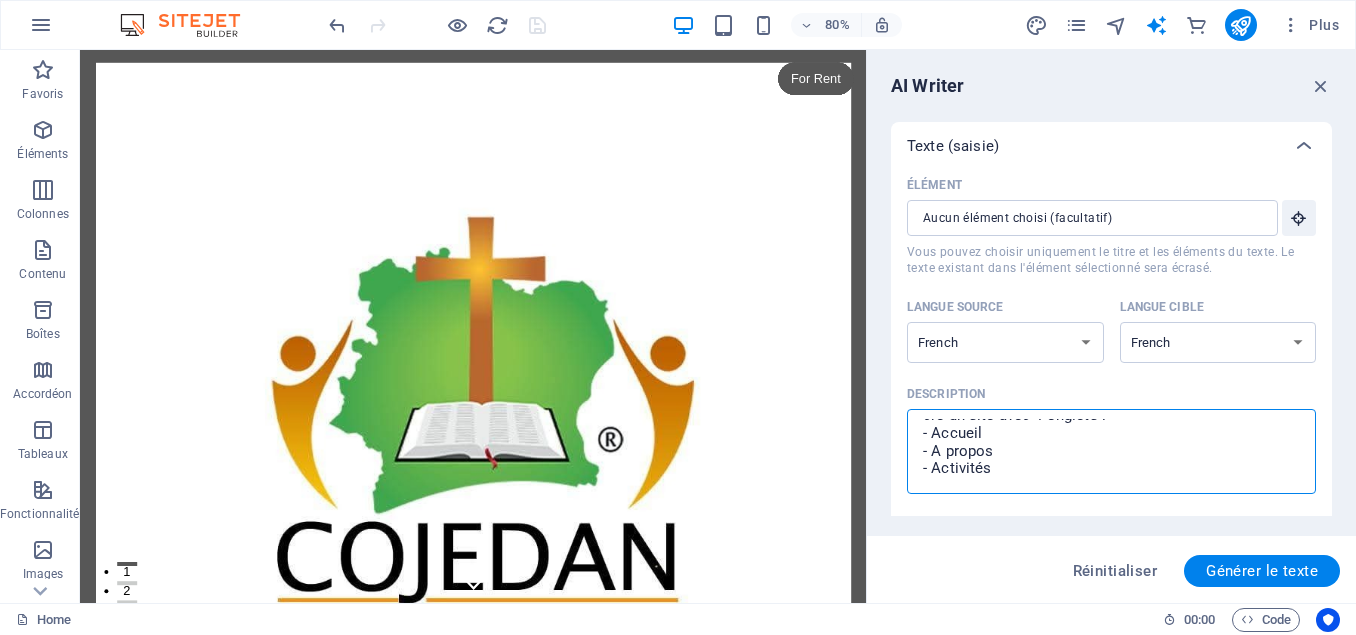 type on "cré un site avec 4 onglets :
- Accueil
- A propos
- Activités" 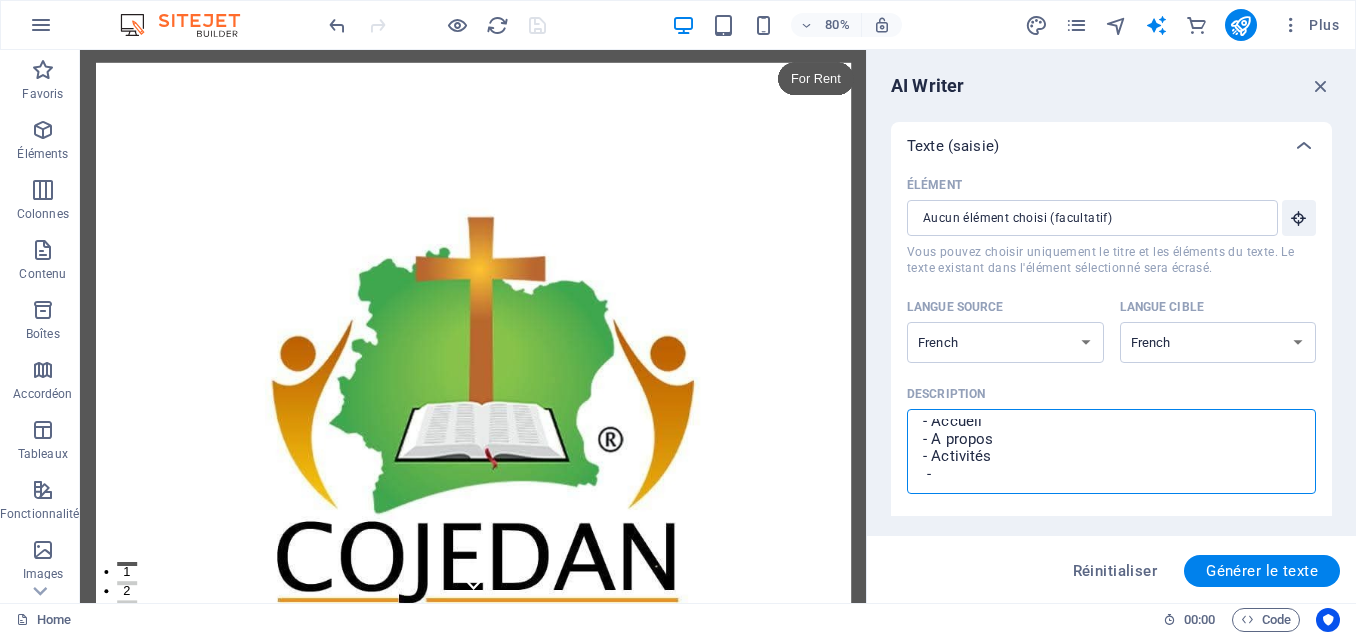 type on "cré un site avec 4 onglets :
- Accueil
- A propos
- Activités
-" 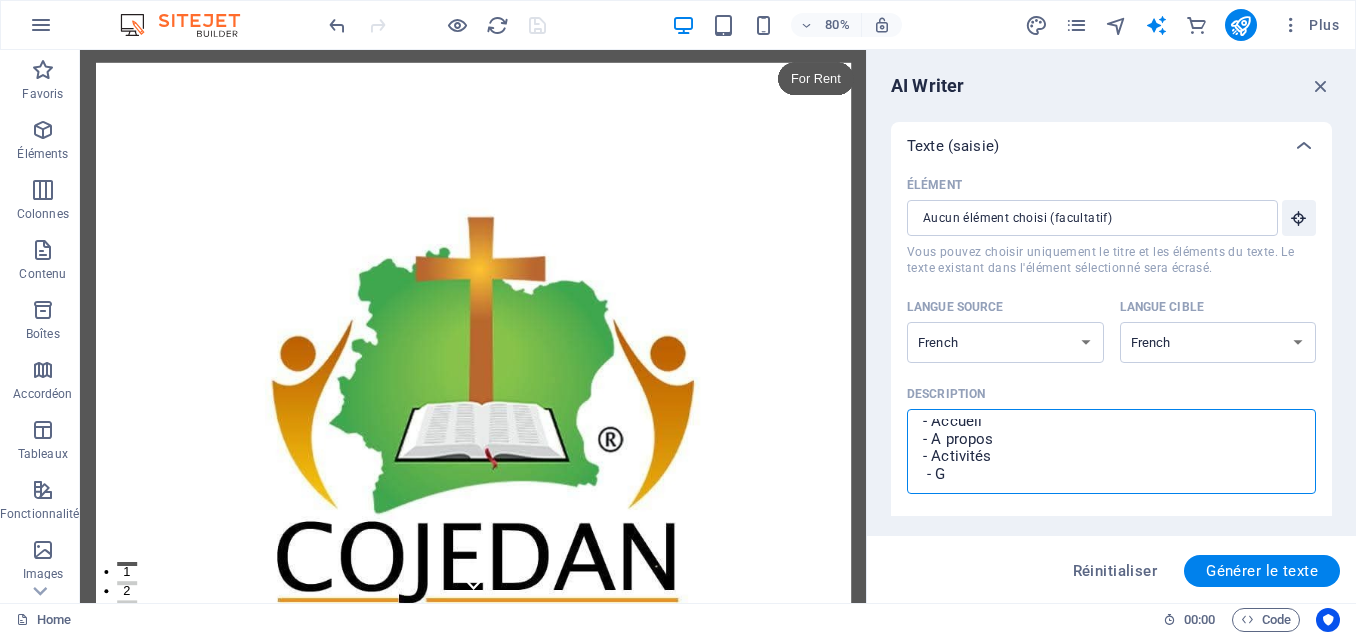 type on "cré un site avec 4 onglets :
- Accueil
- A propos
- Activités
- Ga" 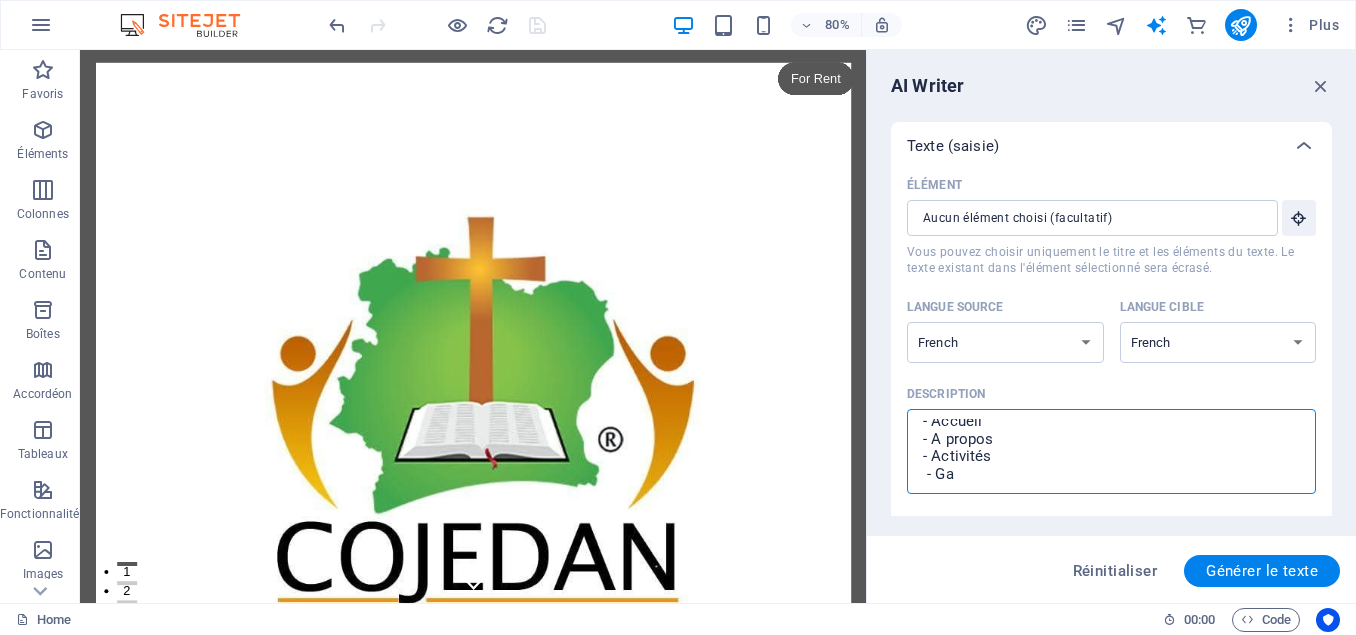type on "cré un site avec 4 onglets :
- Accueil
- A propos
- Activités
- Gal" 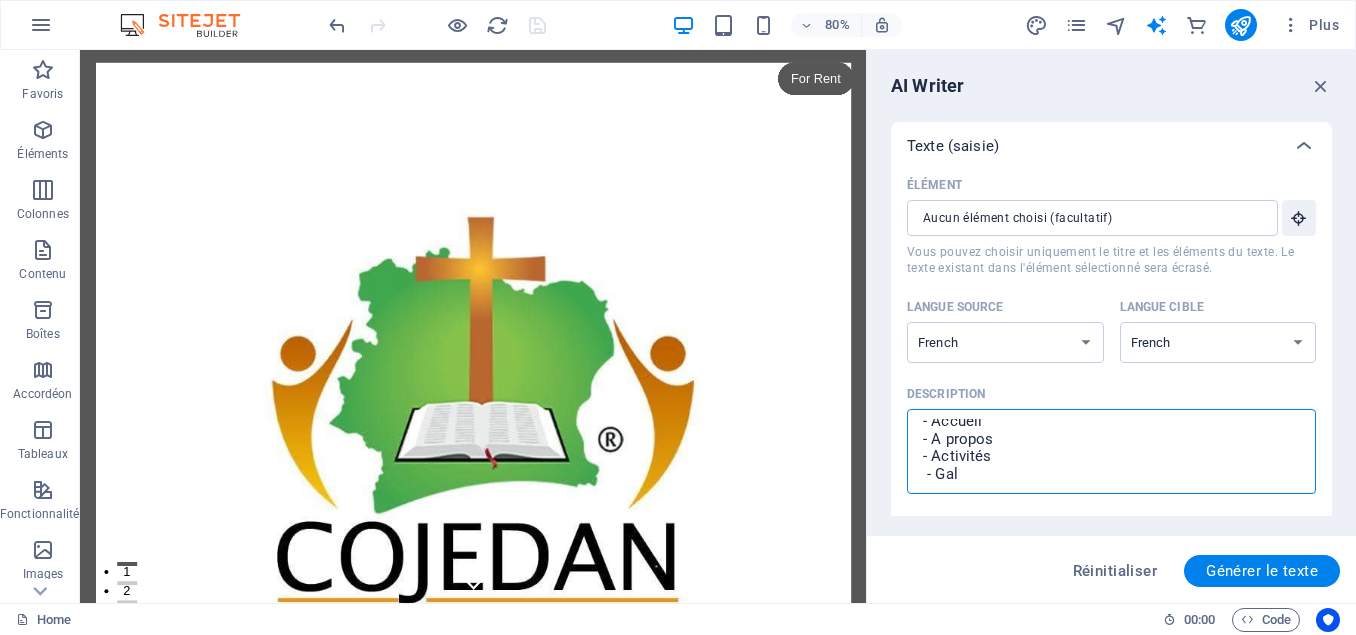 type on "cré un site avec 4 onglets :
- Accueil
- A propos
- Activités
- Gale" 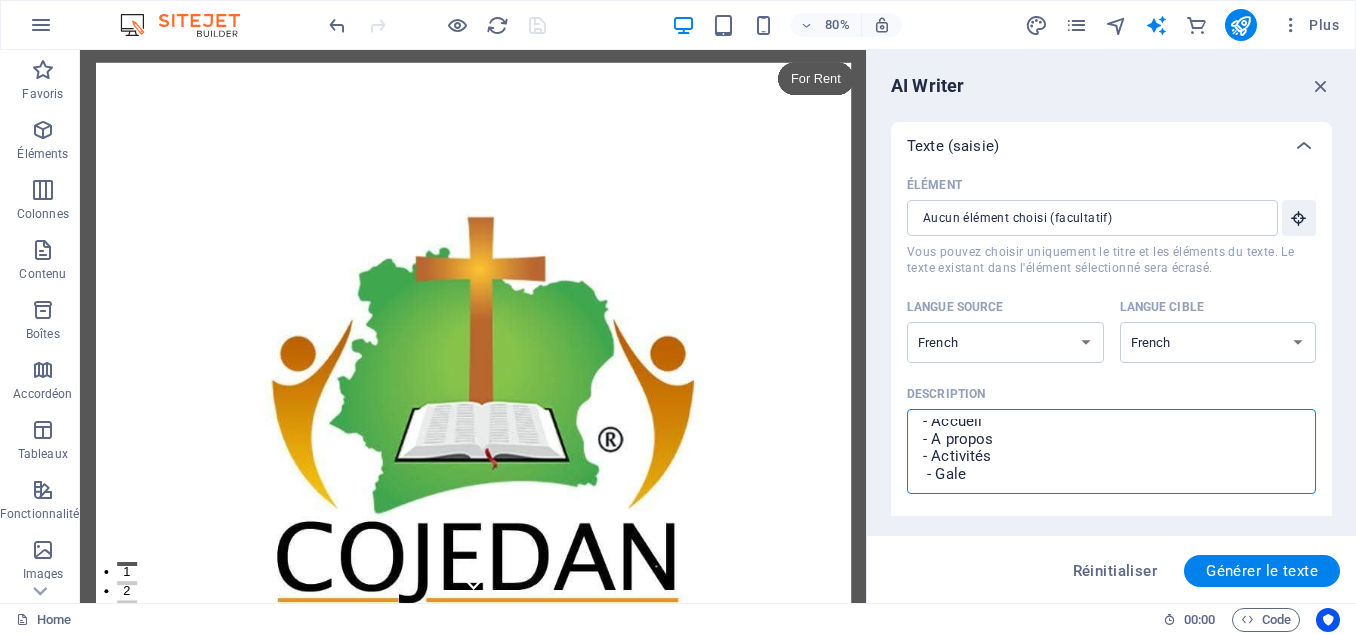 type on "cré un site avec 4 onglets :
- Accueil
- A propos
- Activités
- Galer" 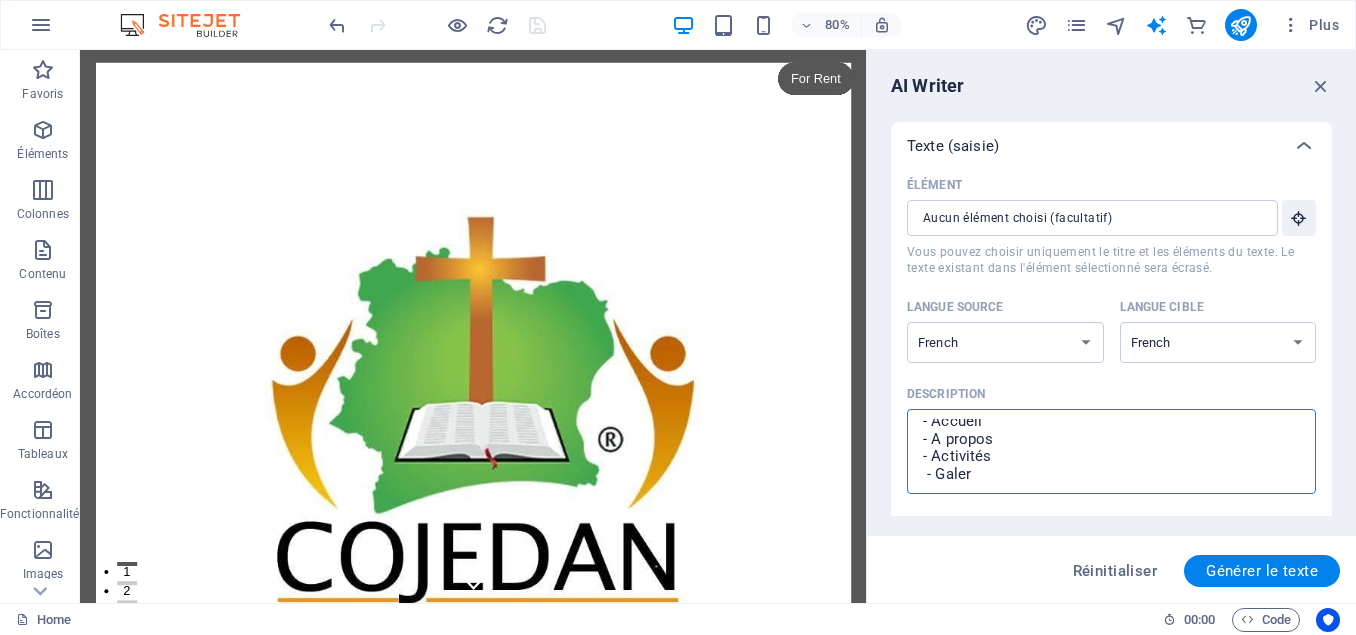 type on "cré un site avec 4 onglets :
- Accueil
- A propos
- Activités
- Galeri" 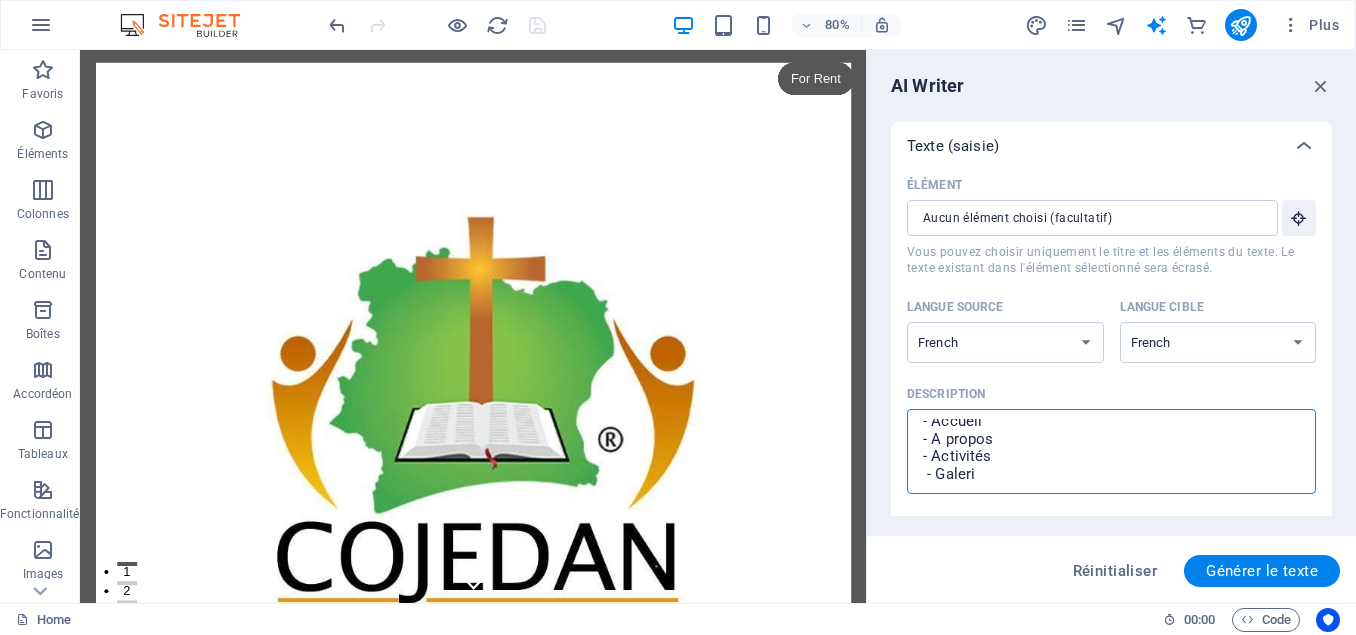 type on "cré un site avec 4 onglets :
- Accueil
- A propos
- Activités
- Galerie" 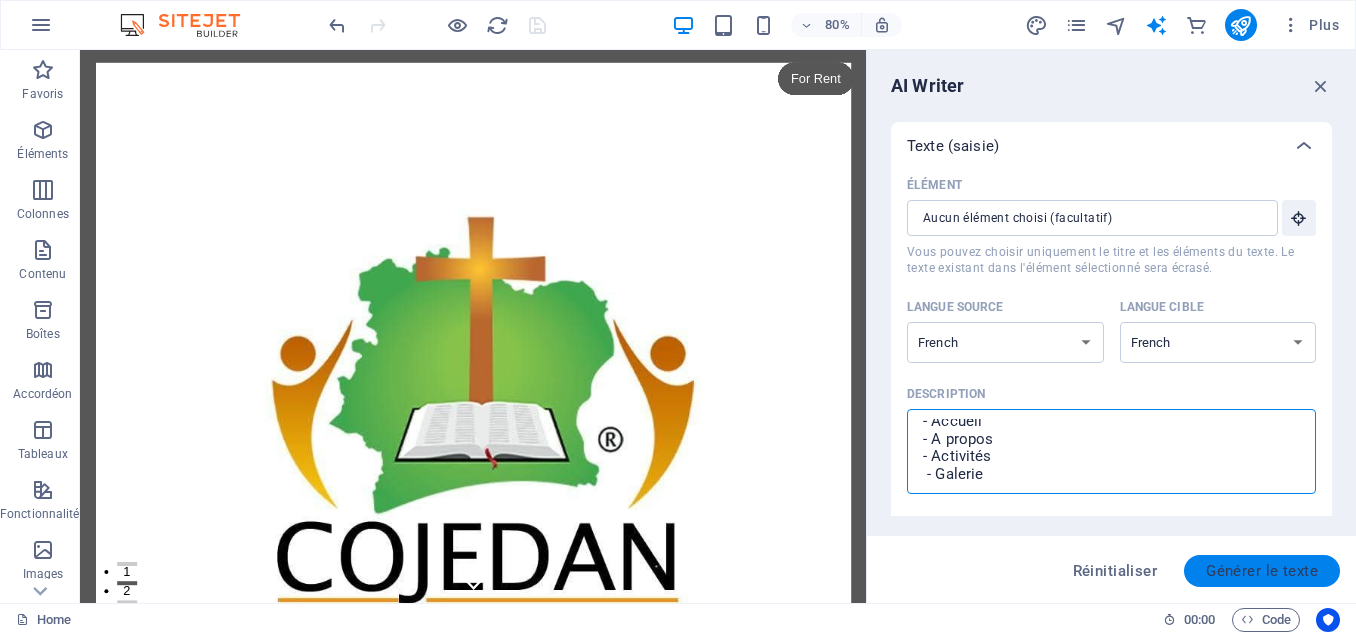 type on "cré un site avec 4 onglets :
- Accueil
- A propos
- Activités
- Galerie" 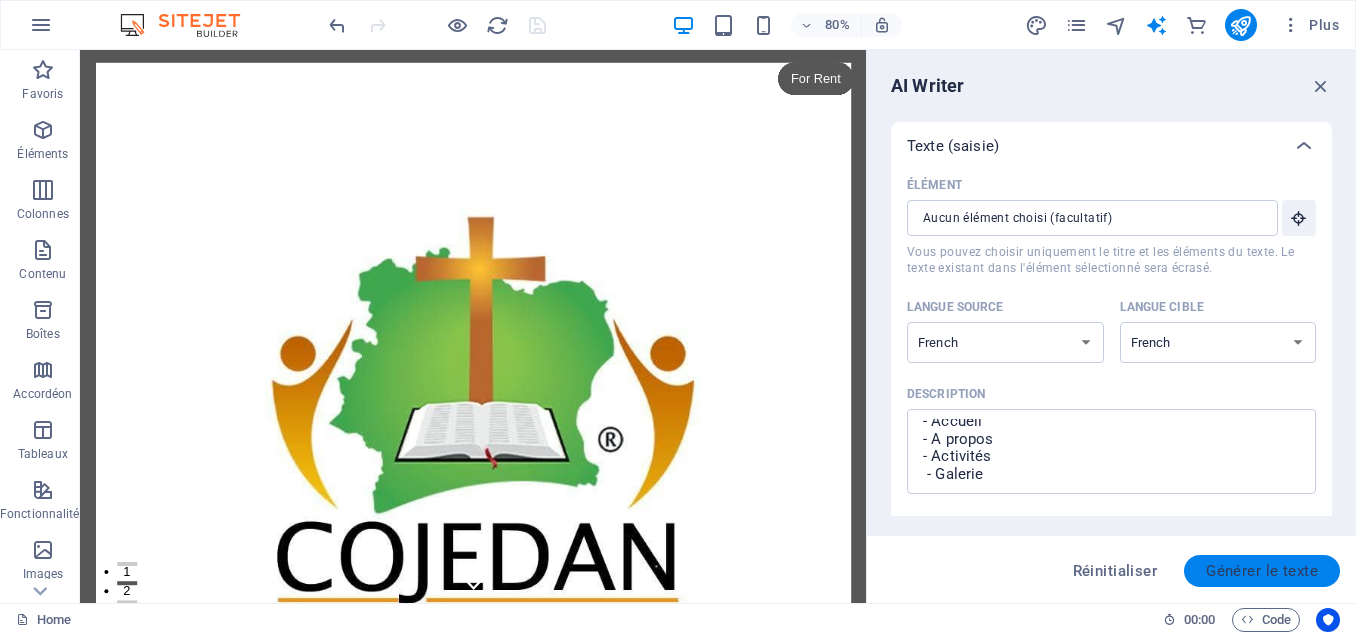 click on "Générer le texte" at bounding box center [1262, 571] 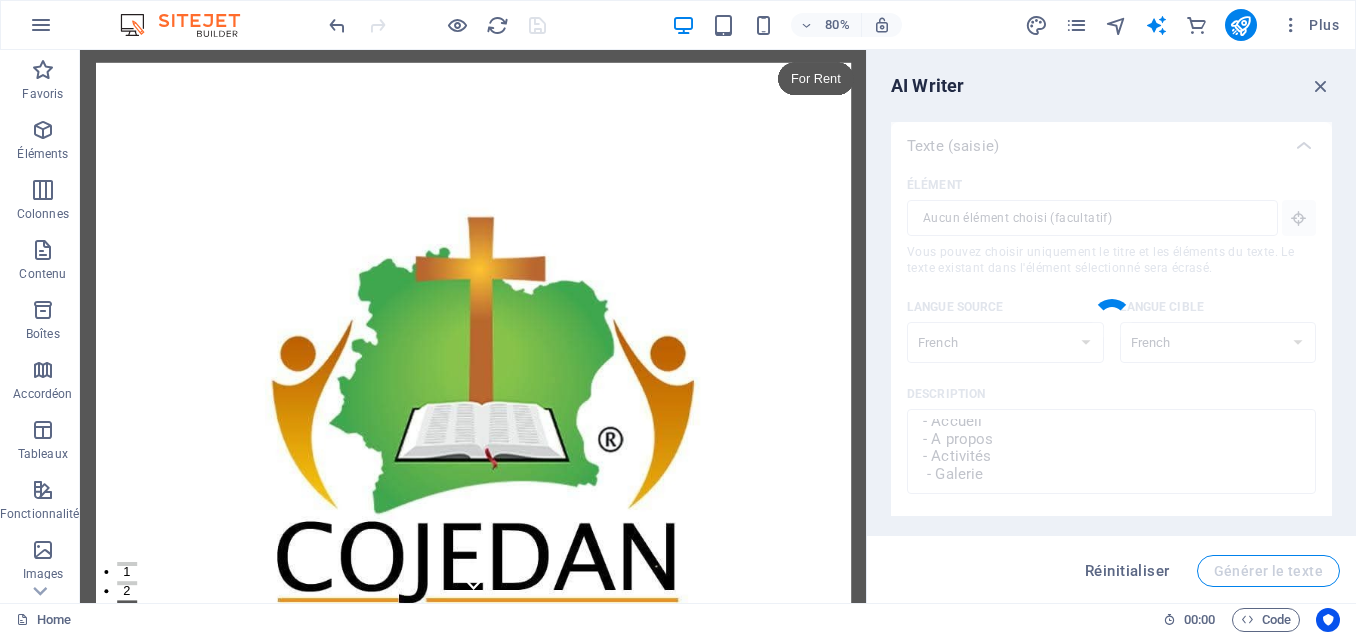 type on "x" 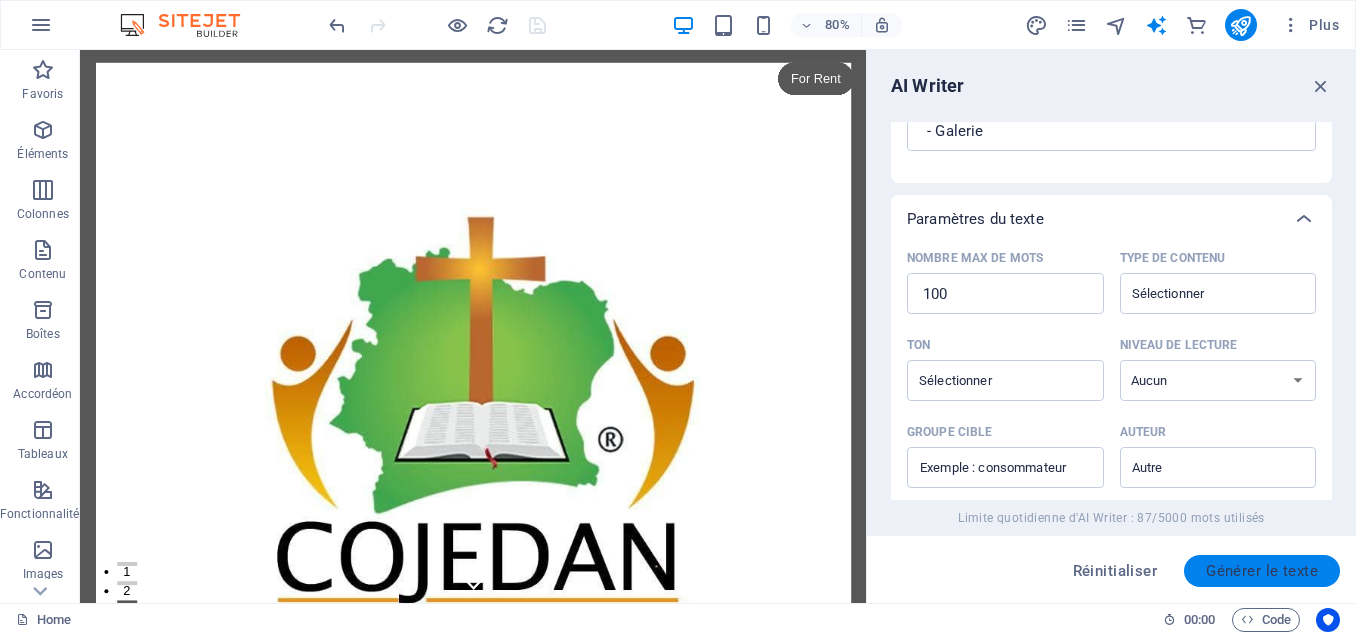 scroll, scrollTop: 843, scrollLeft: 0, axis: vertical 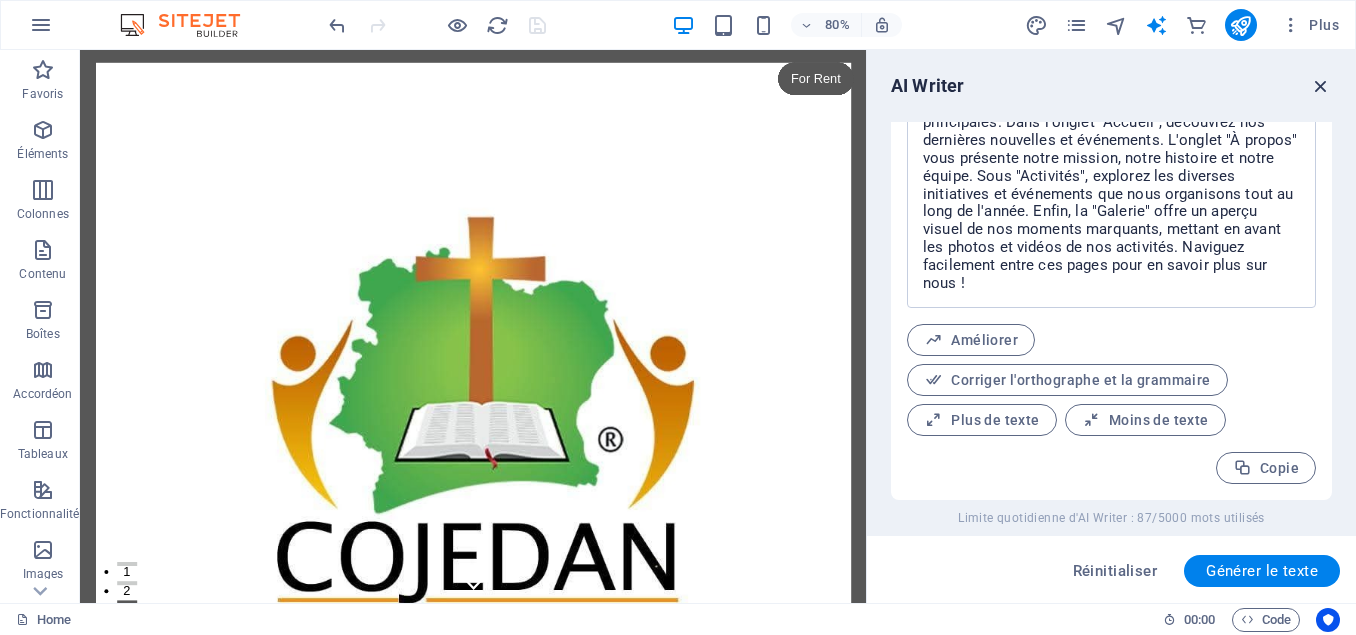 click at bounding box center [1321, 86] 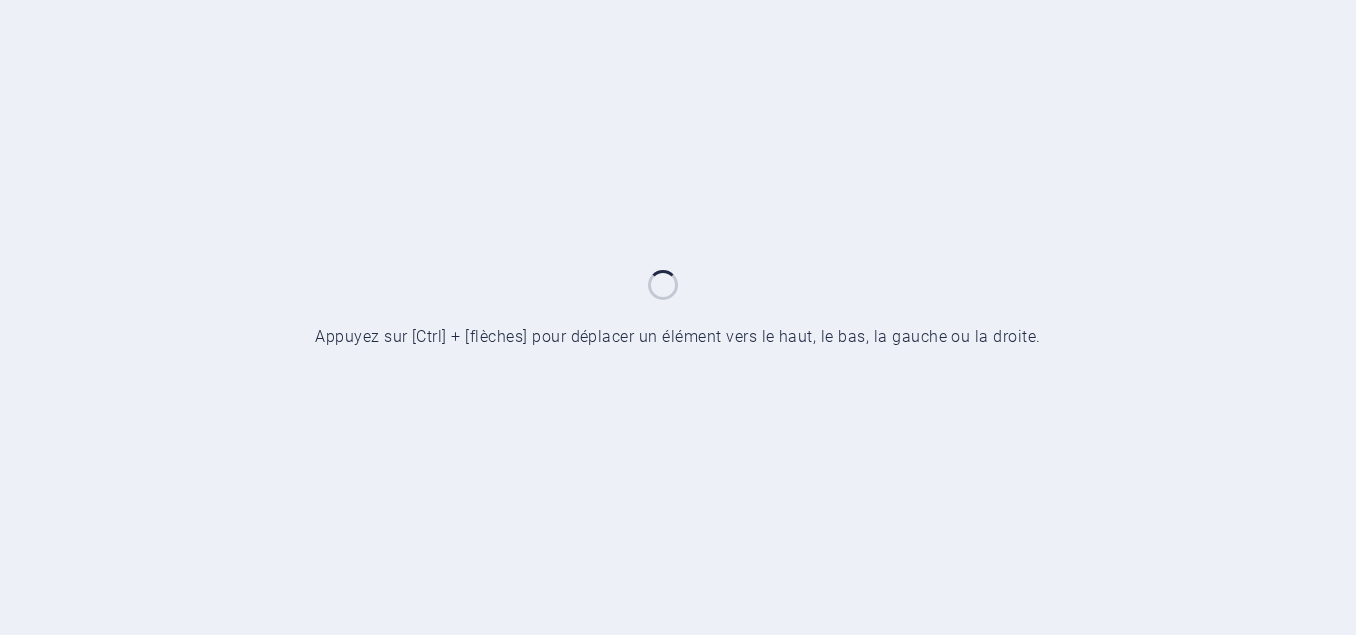 scroll, scrollTop: 0, scrollLeft: 0, axis: both 